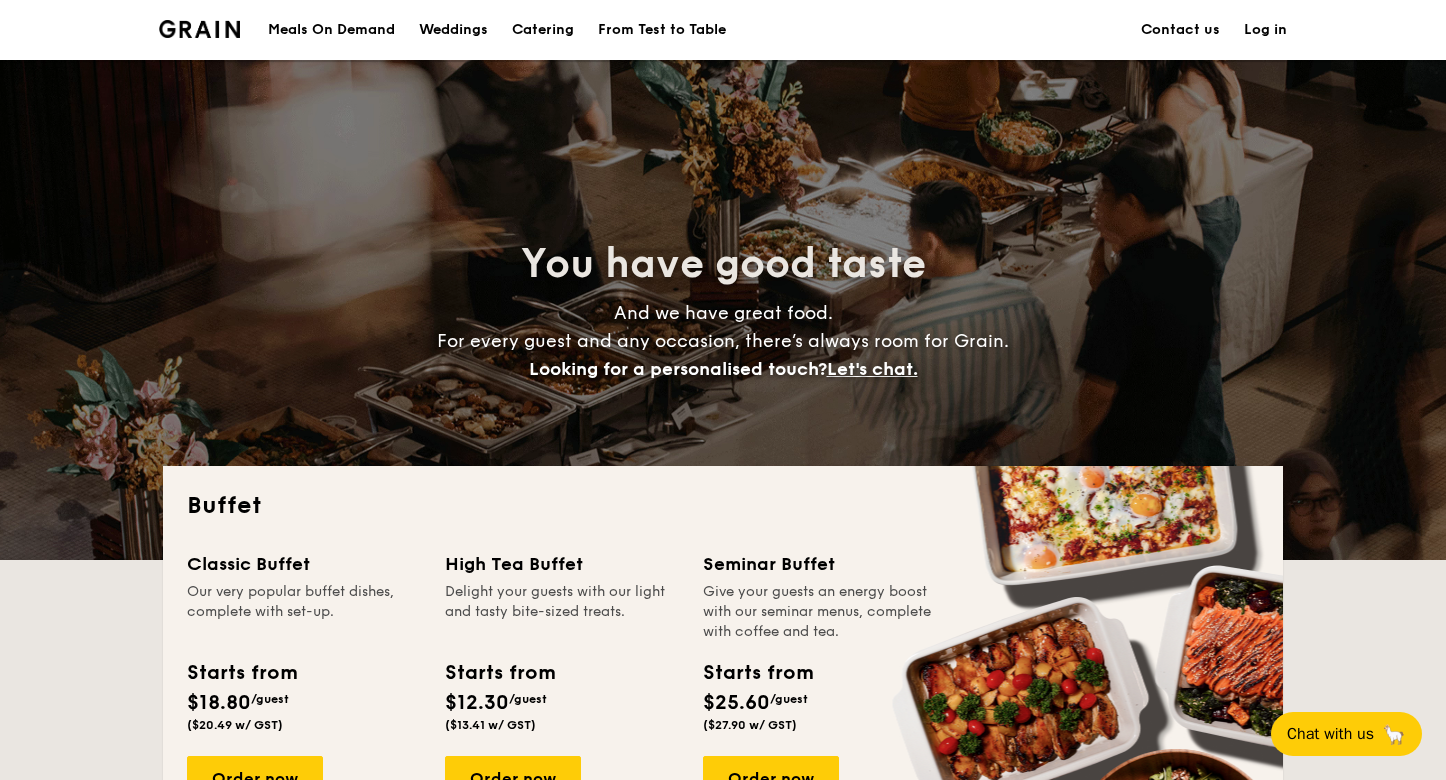 scroll, scrollTop: 328, scrollLeft: 0, axis: vertical 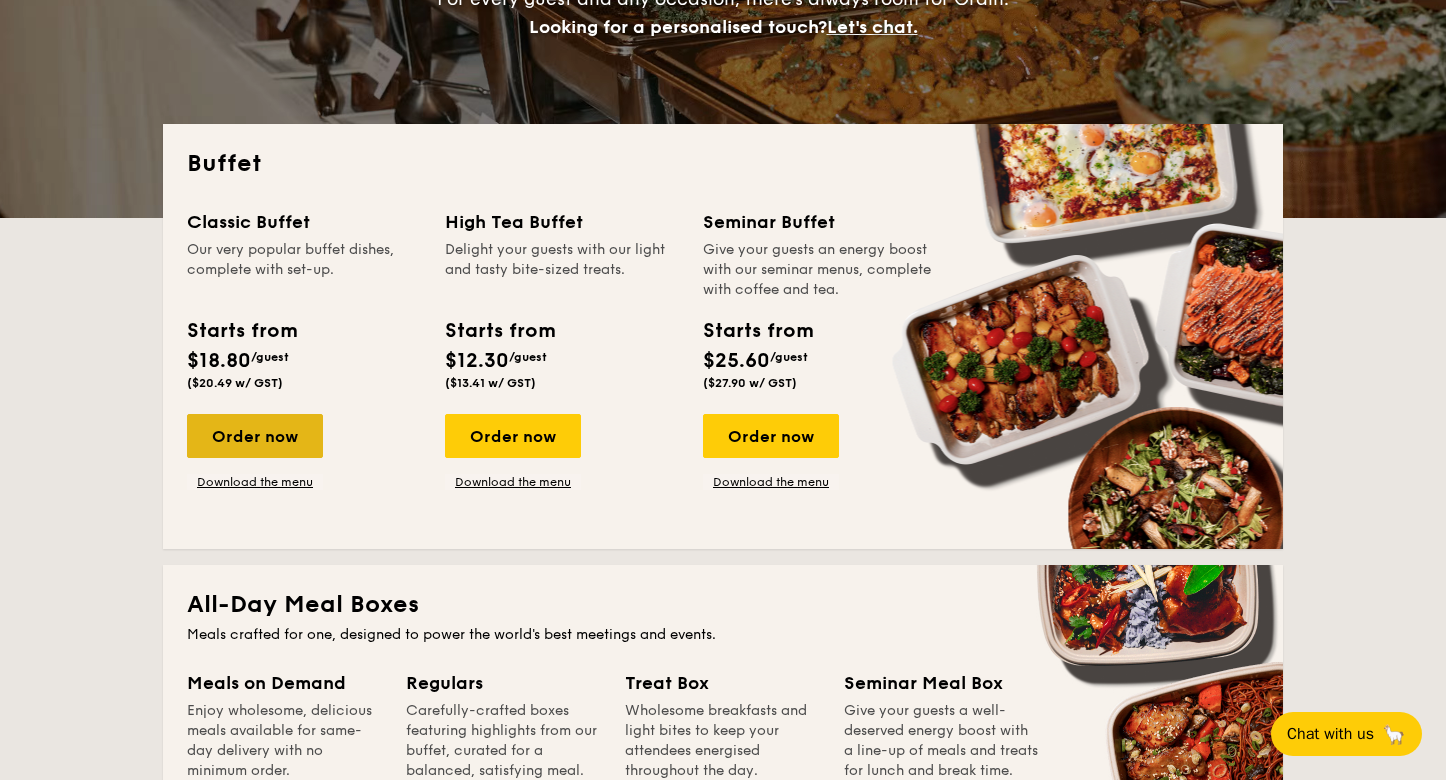 click on "Order now" at bounding box center (255, 436) 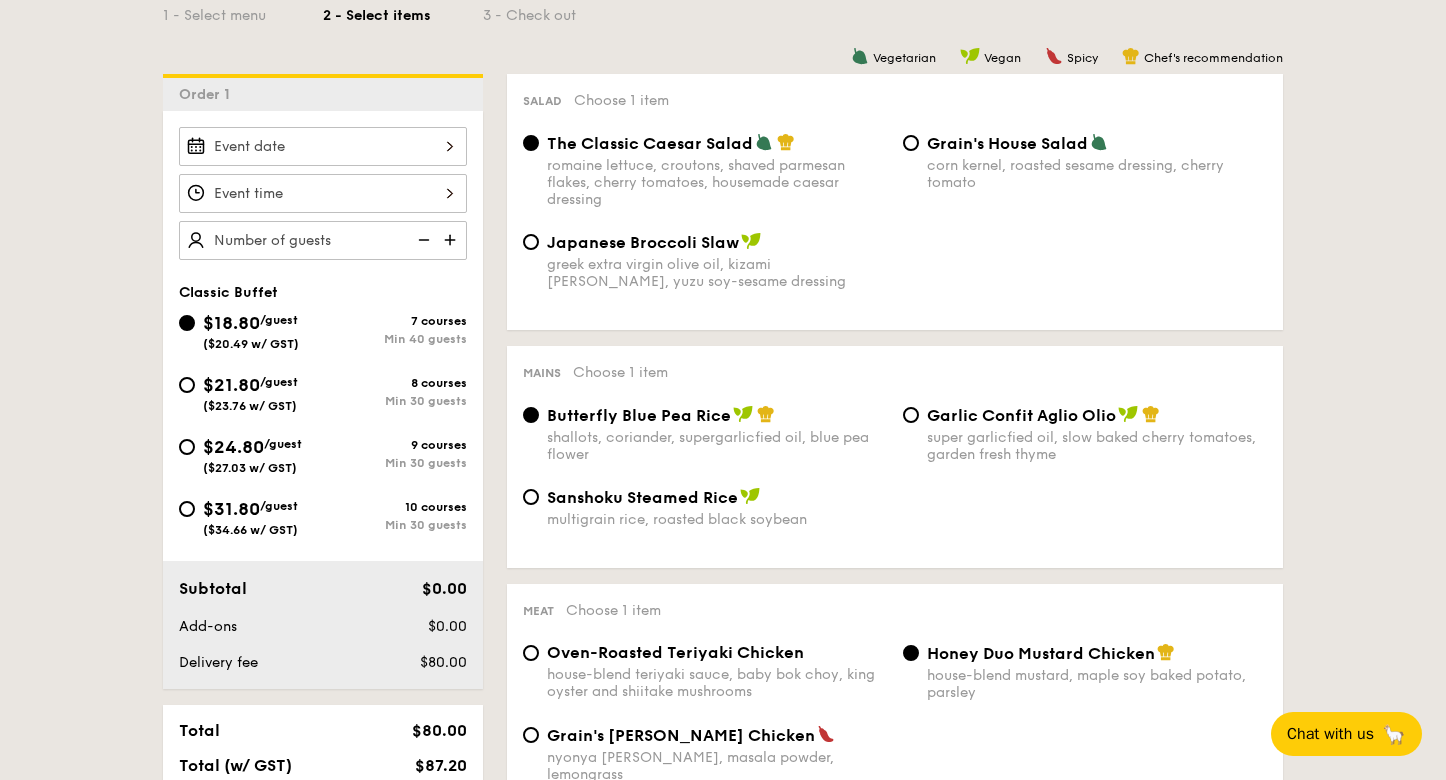 scroll, scrollTop: 509, scrollLeft: 0, axis: vertical 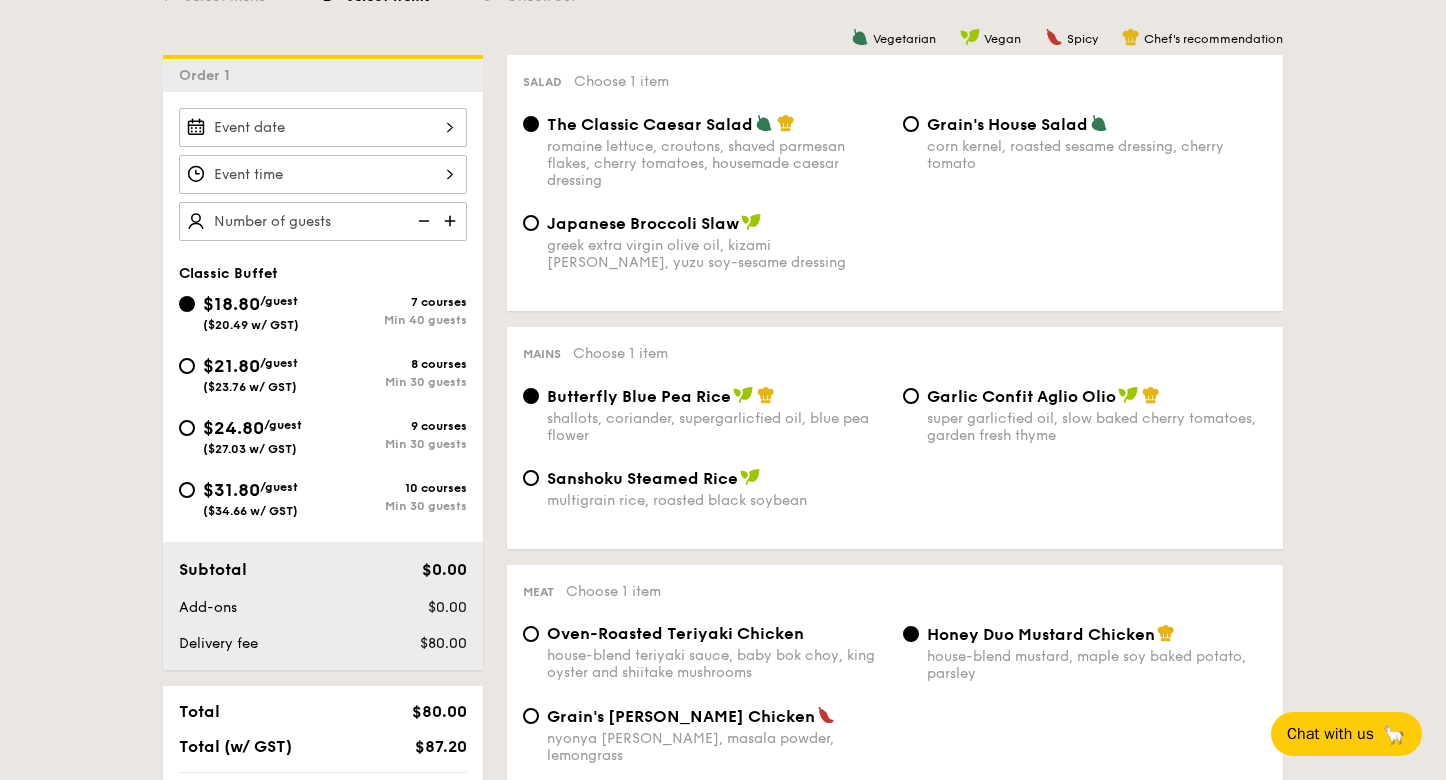 click on "$24.80
/guest
($27.03 w/ GST)" at bounding box center [251, 435] 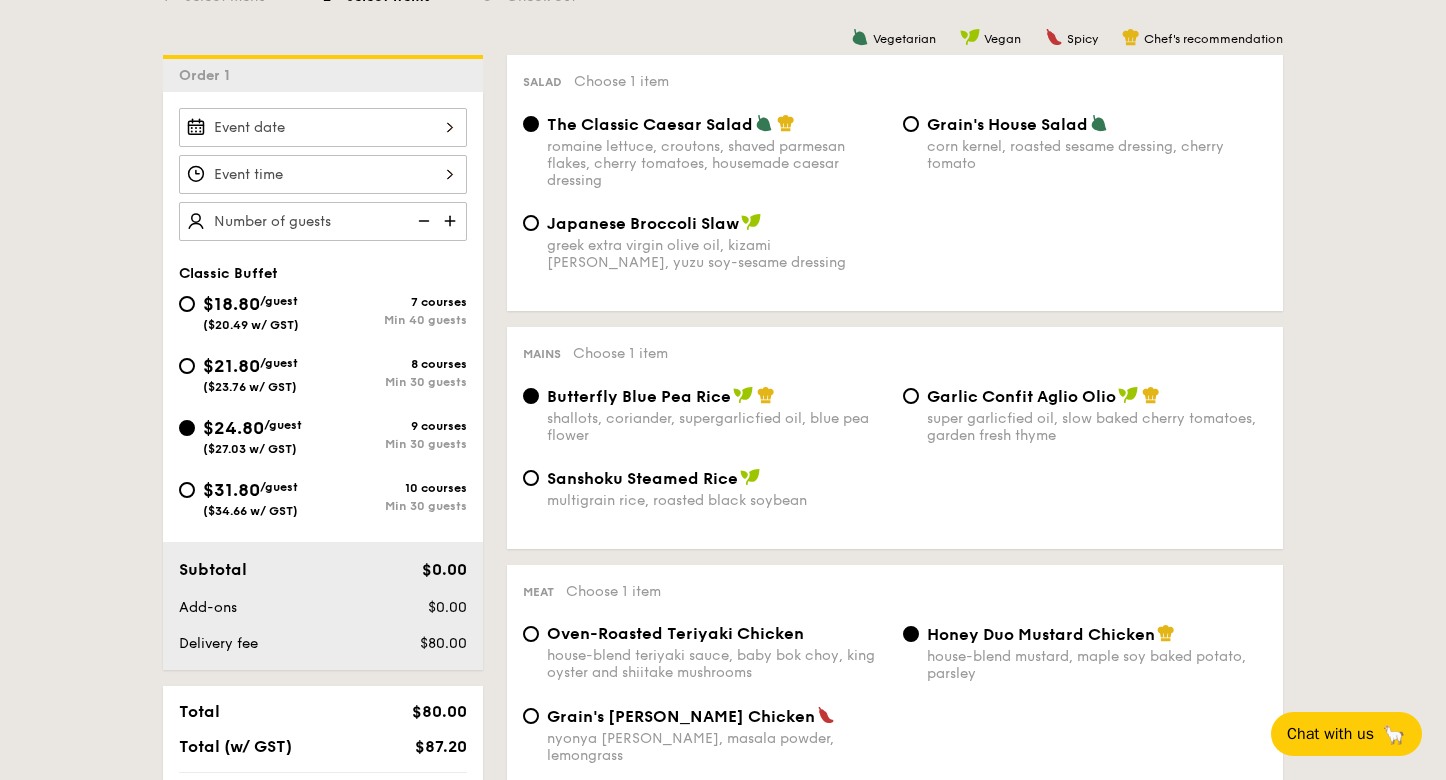 radio on "true" 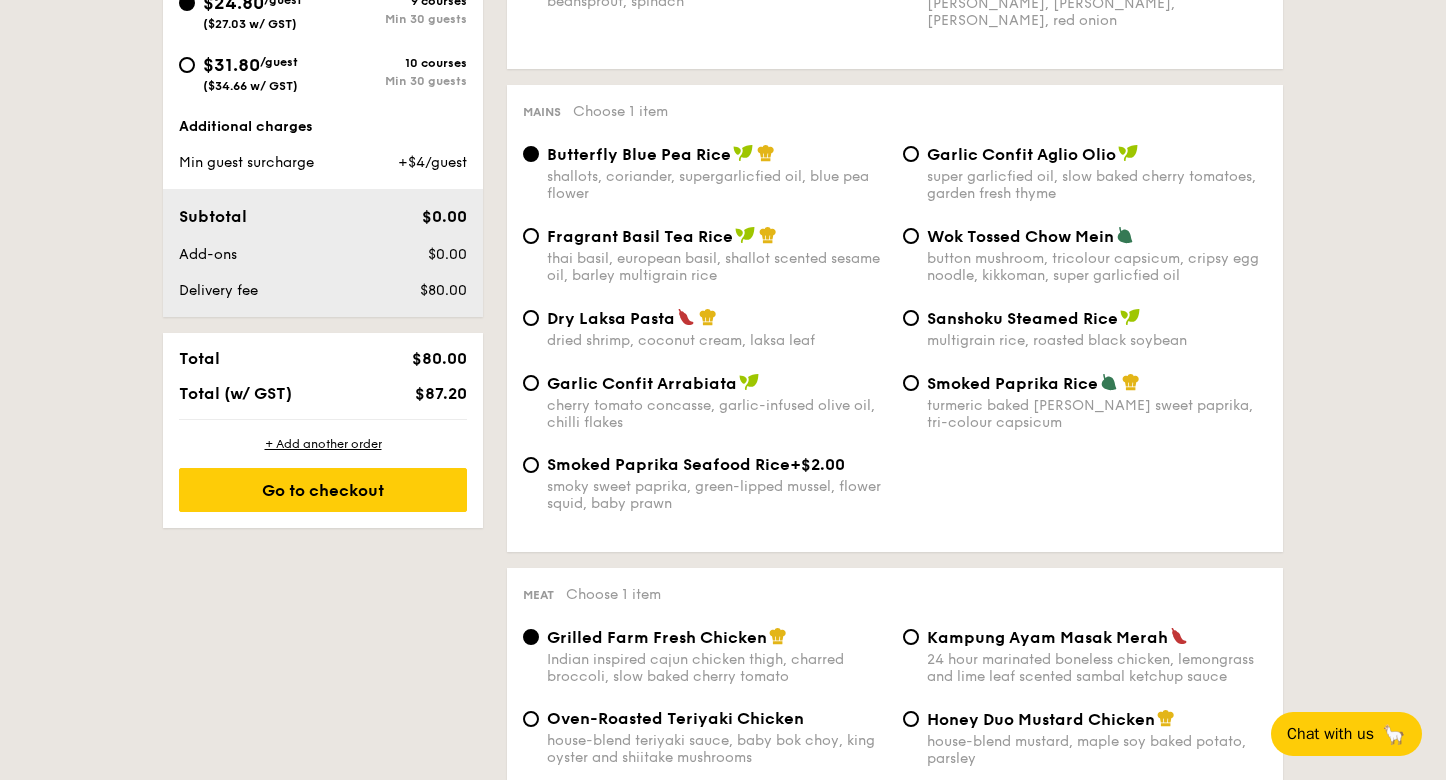 scroll, scrollTop: 937, scrollLeft: 0, axis: vertical 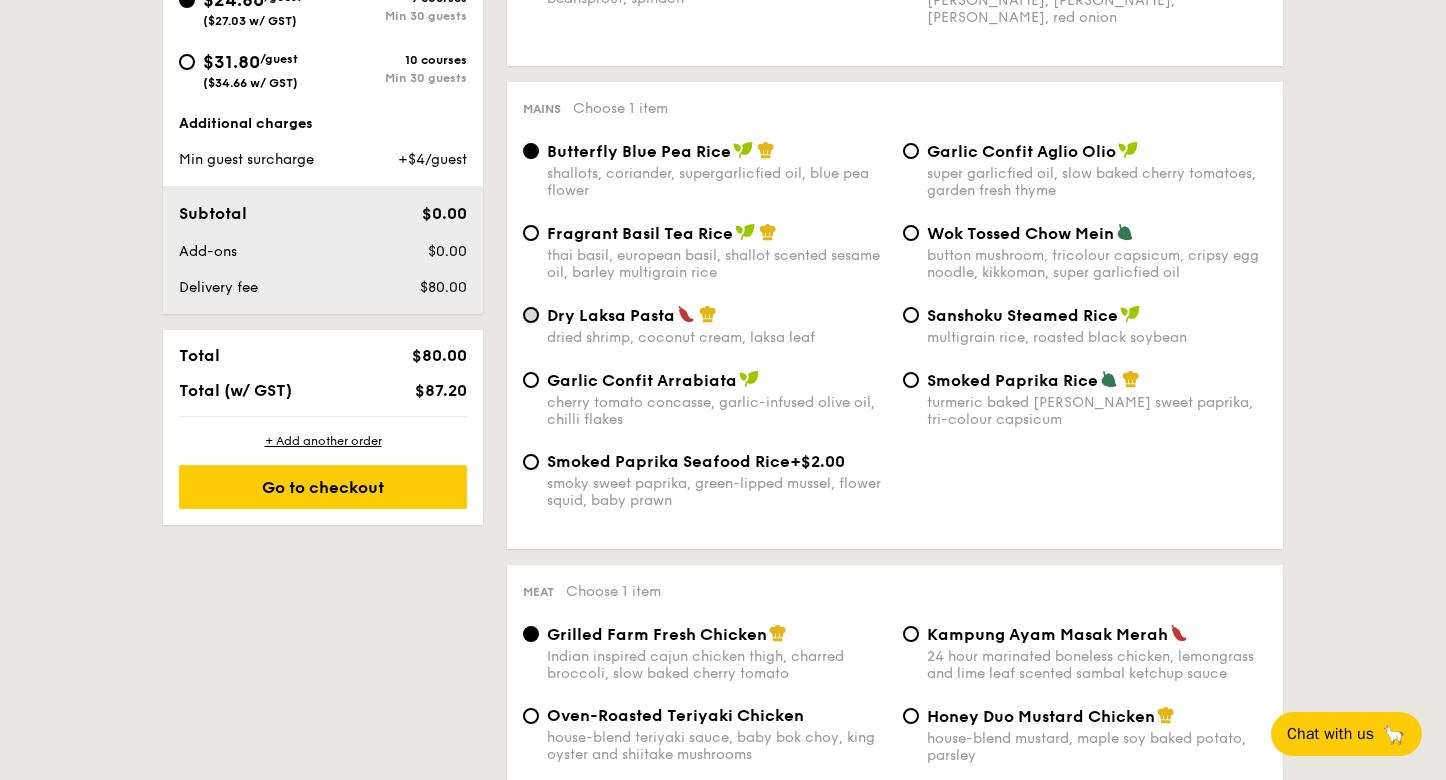click on "Dry Laksa Pasta dried shrimp, coconut cream, laksa leaf" at bounding box center [531, 315] 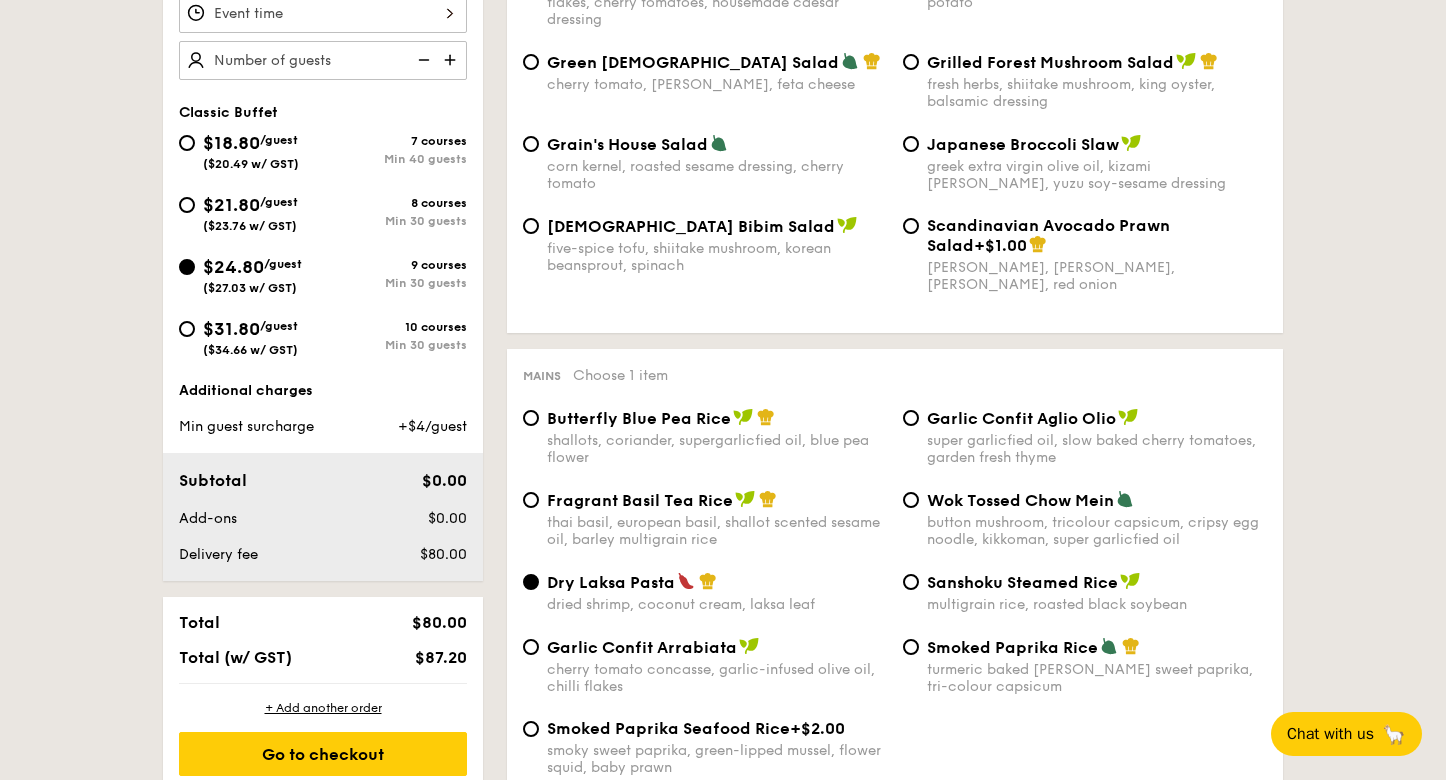 scroll, scrollTop: 669, scrollLeft: 0, axis: vertical 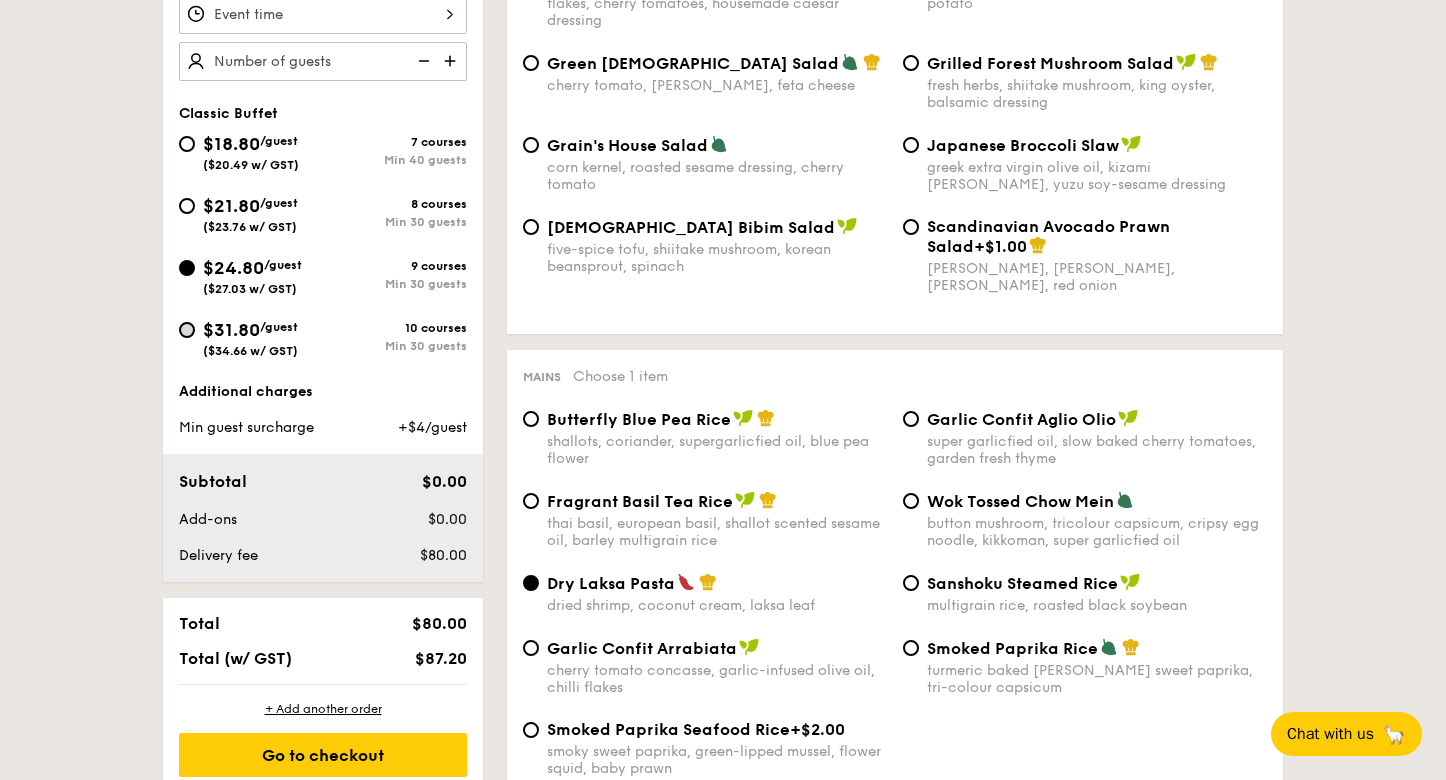 click on "$31.80
/guest
($34.66 w/ GST)
10 courses
Min 30 guests" at bounding box center (187, 330) 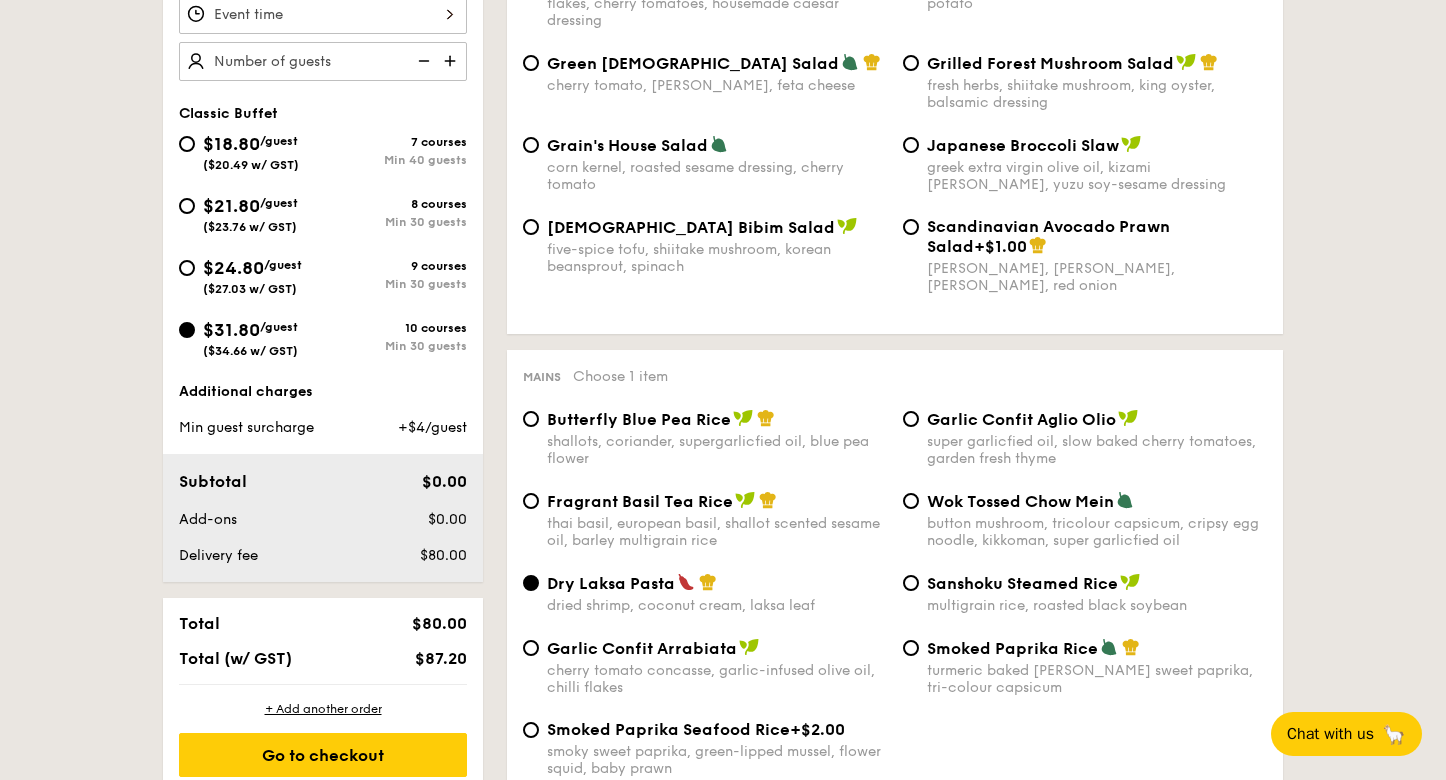 radio on "true" 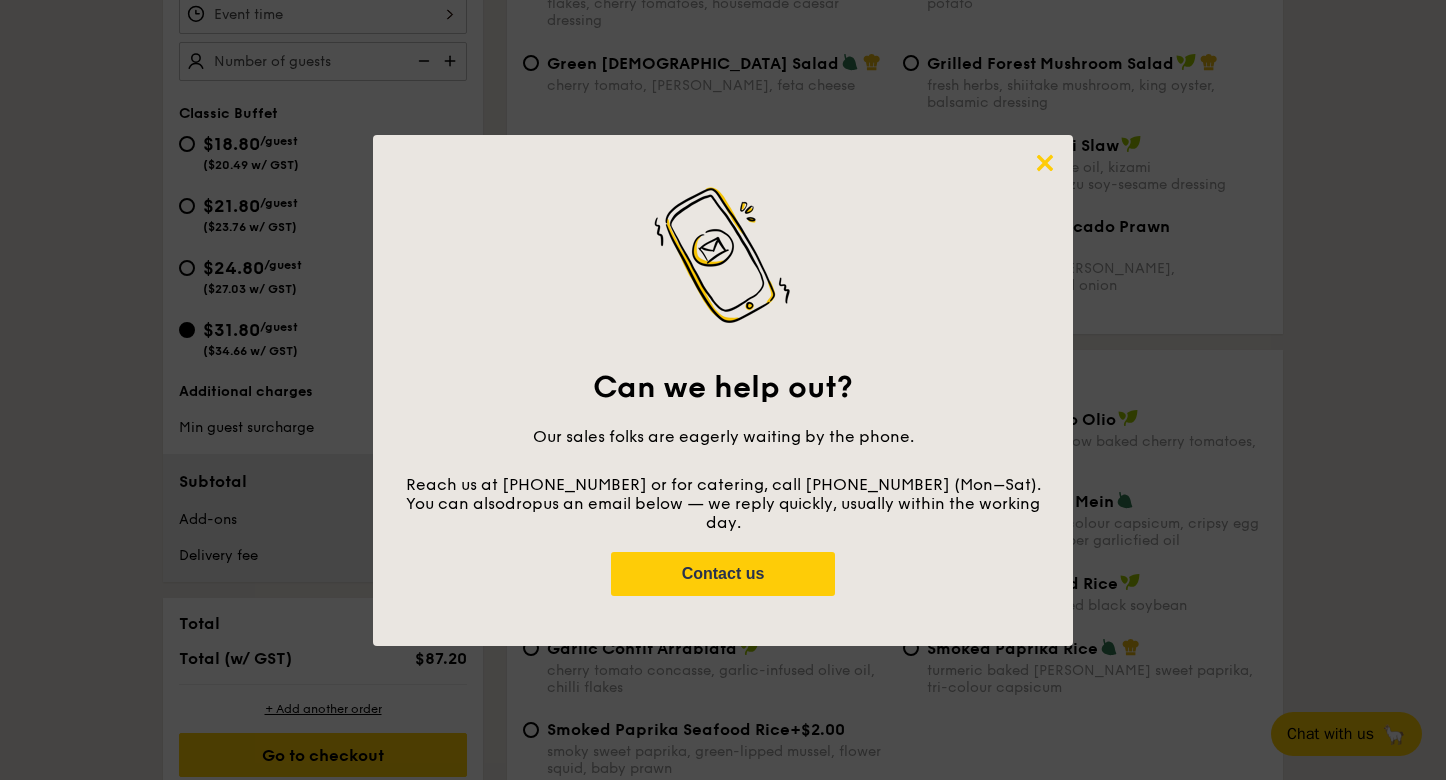 click 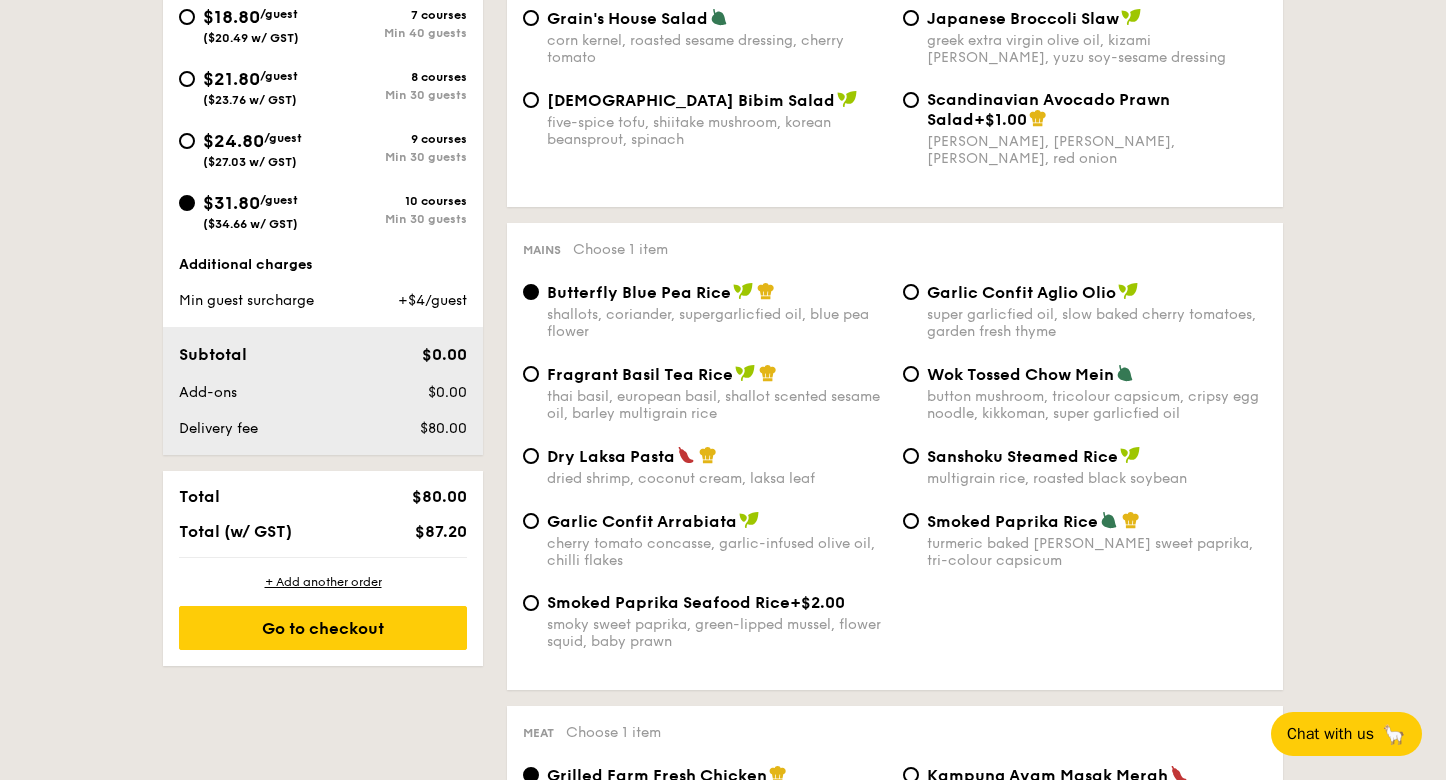 scroll, scrollTop: 791, scrollLeft: 0, axis: vertical 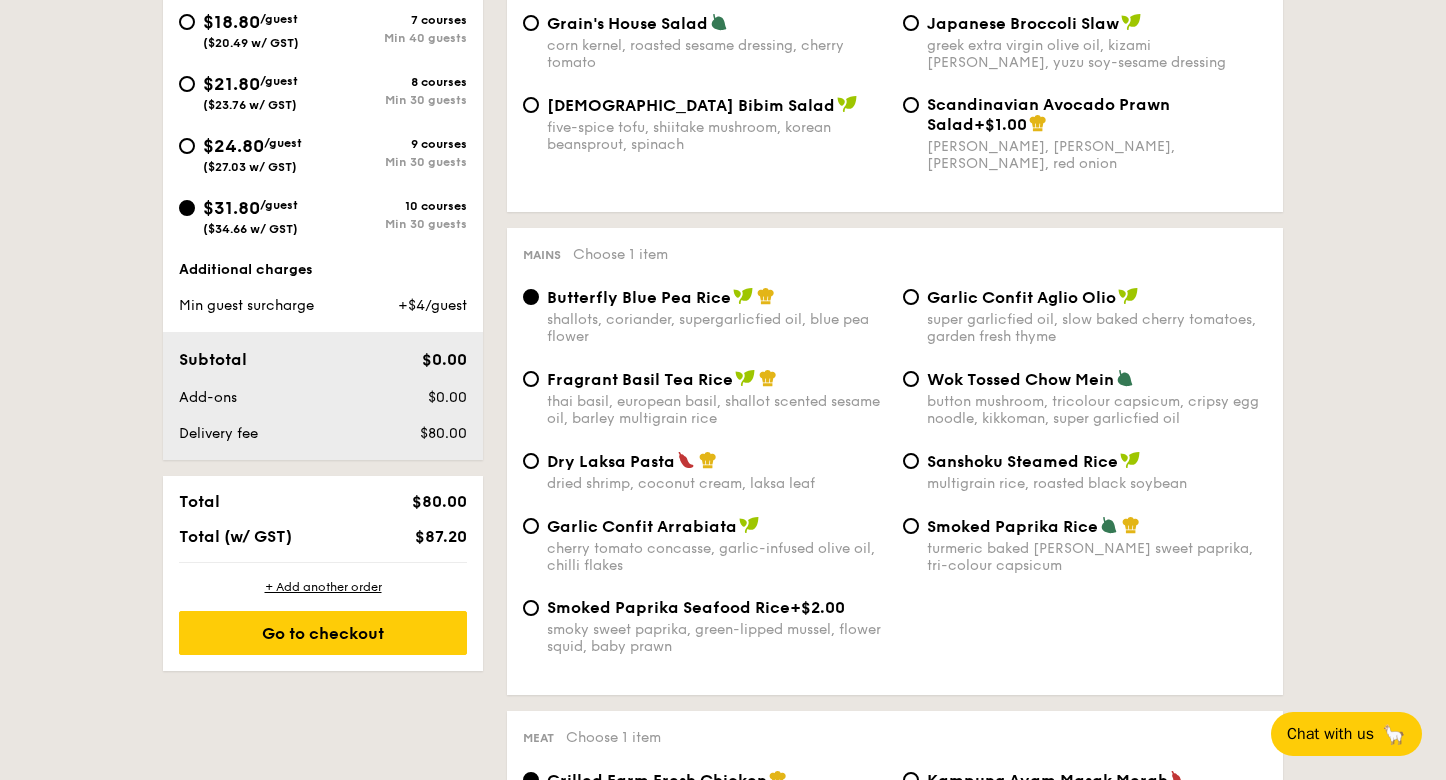 click on "Dry Laksa Pasta" at bounding box center (611, 461) 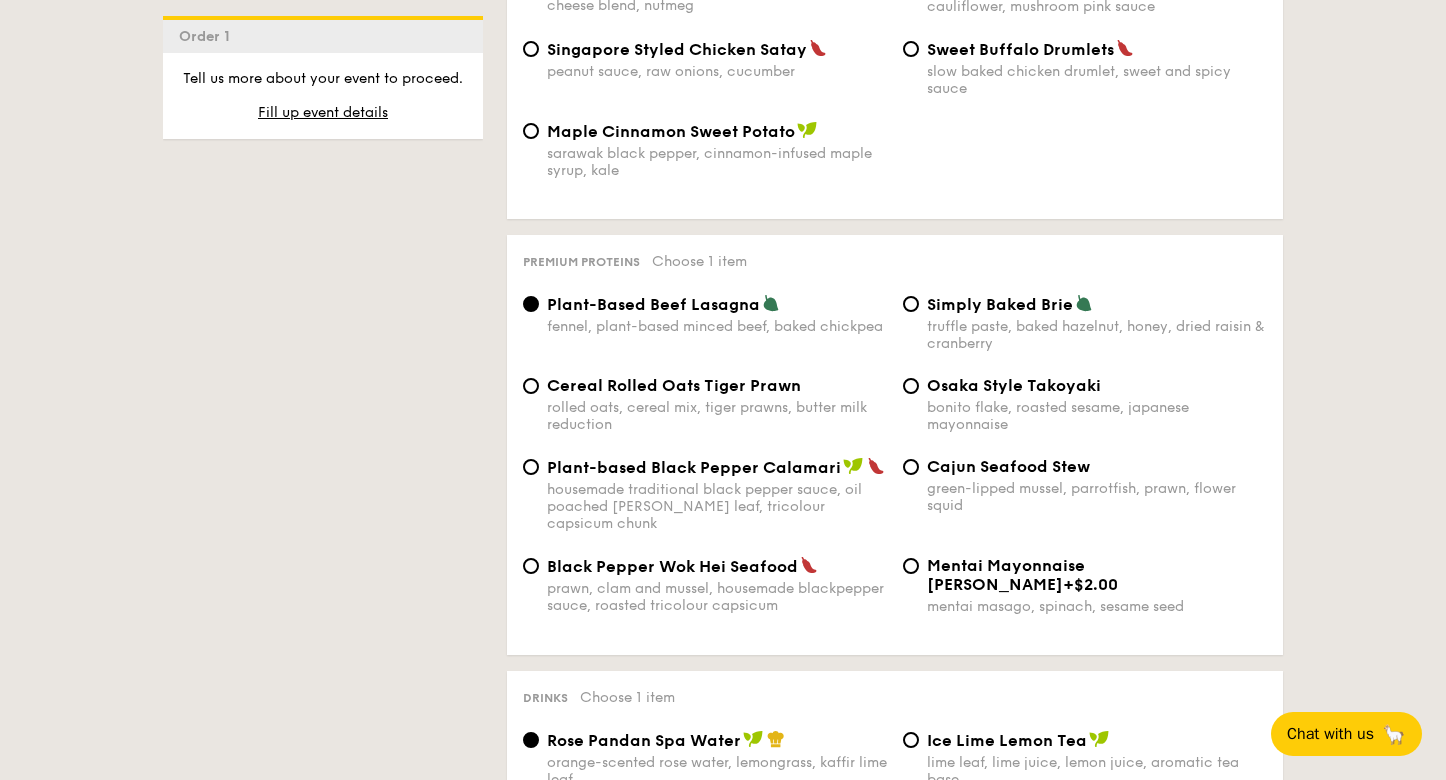scroll, scrollTop: 4087, scrollLeft: 0, axis: vertical 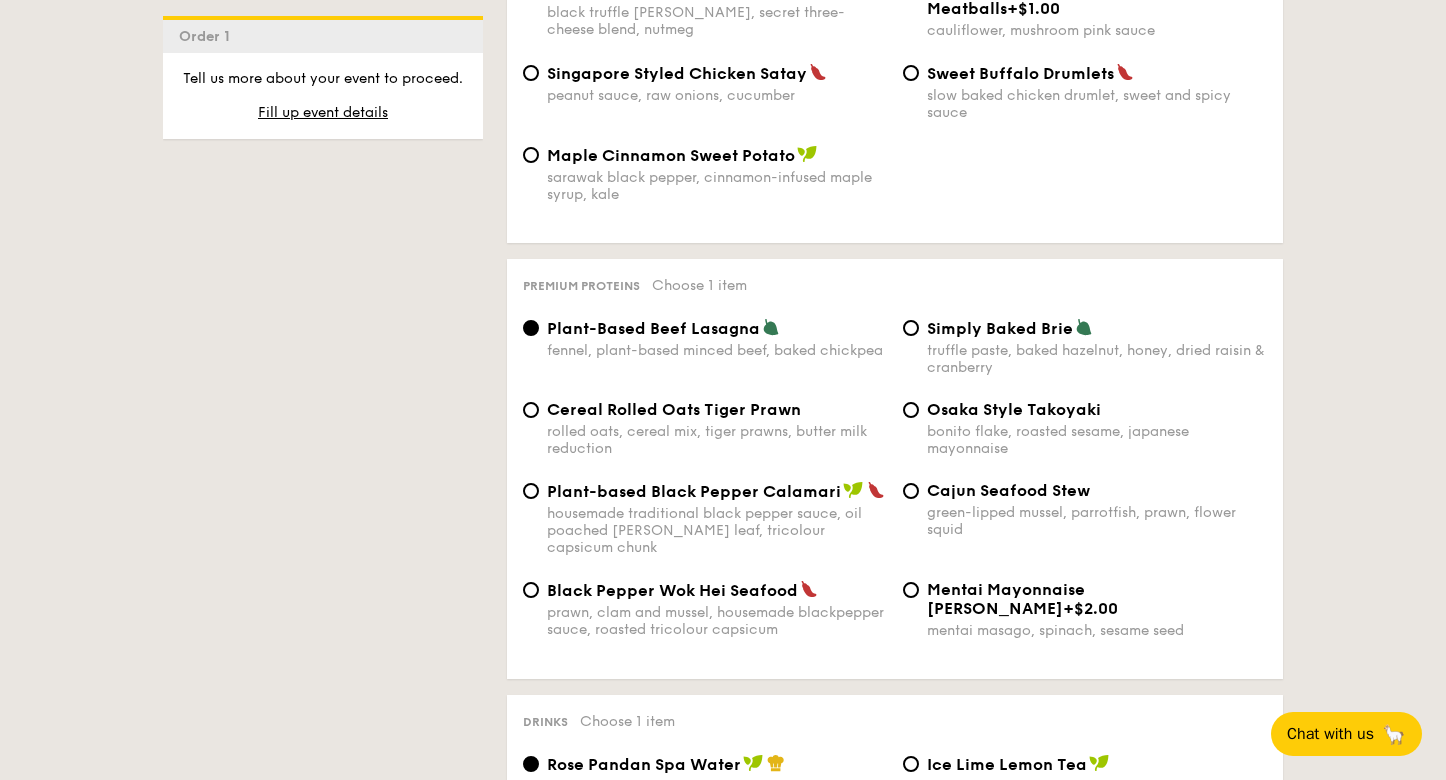 click on "Cereal Rolled Oats Tiger Prawn rolled oats, cereal mix, tiger prawns, butter milk reduction" at bounding box center (705, 428) 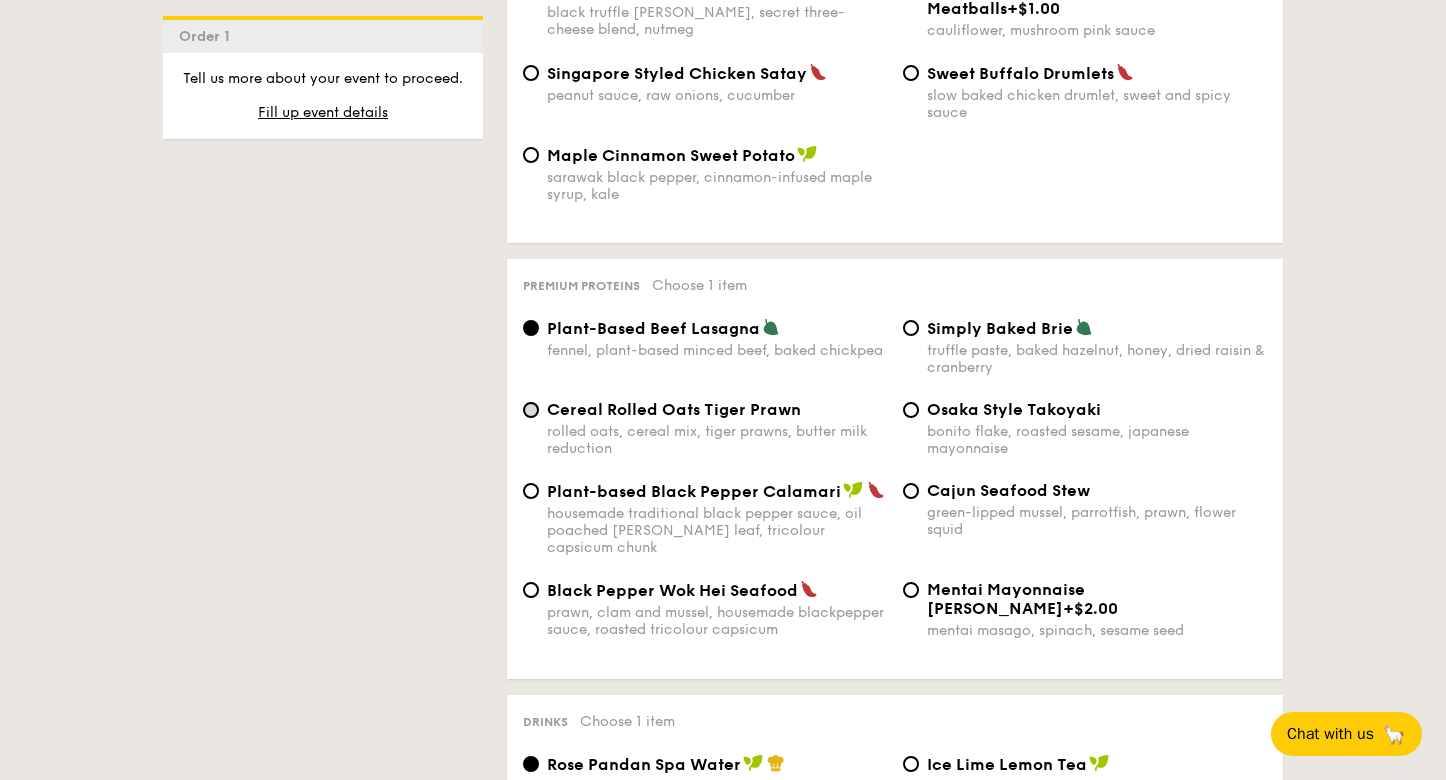 click on "Cereal Rolled Oats Tiger Prawn rolled oats, cereal mix, tiger prawns, butter milk reduction" at bounding box center [531, 410] 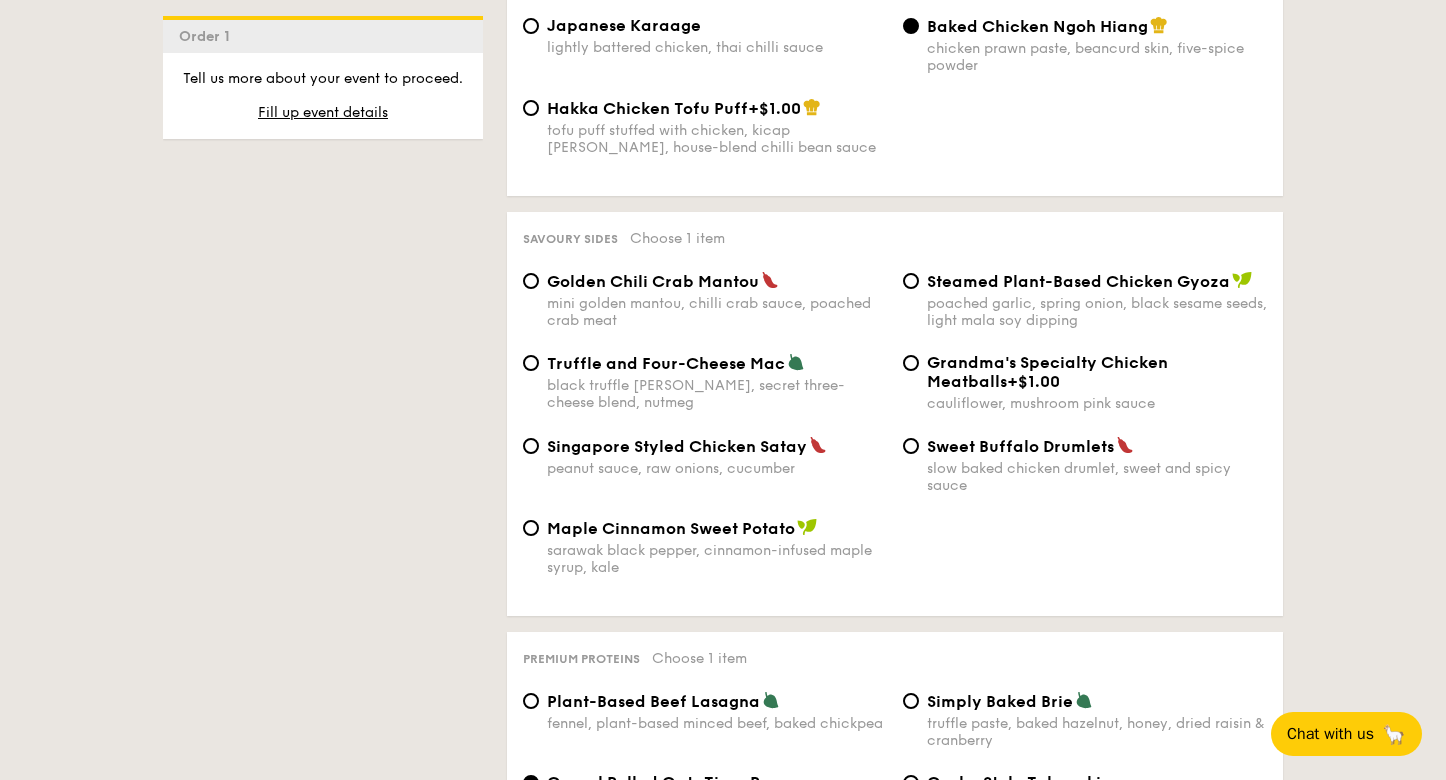 scroll, scrollTop: 3713, scrollLeft: 0, axis: vertical 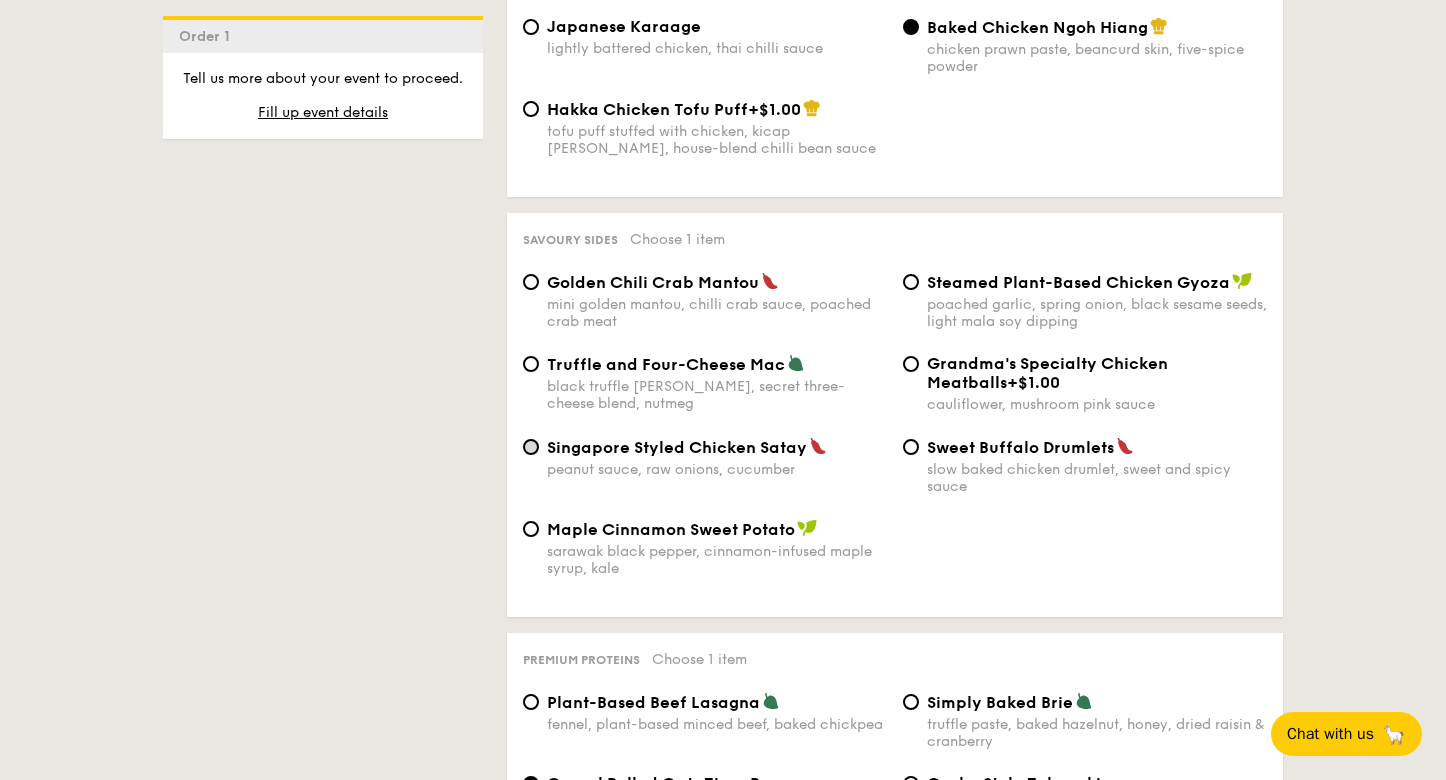 click on "Singapore Styled Chicken Satay peanut sauce, raw onions, cucumber" at bounding box center (531, 447) 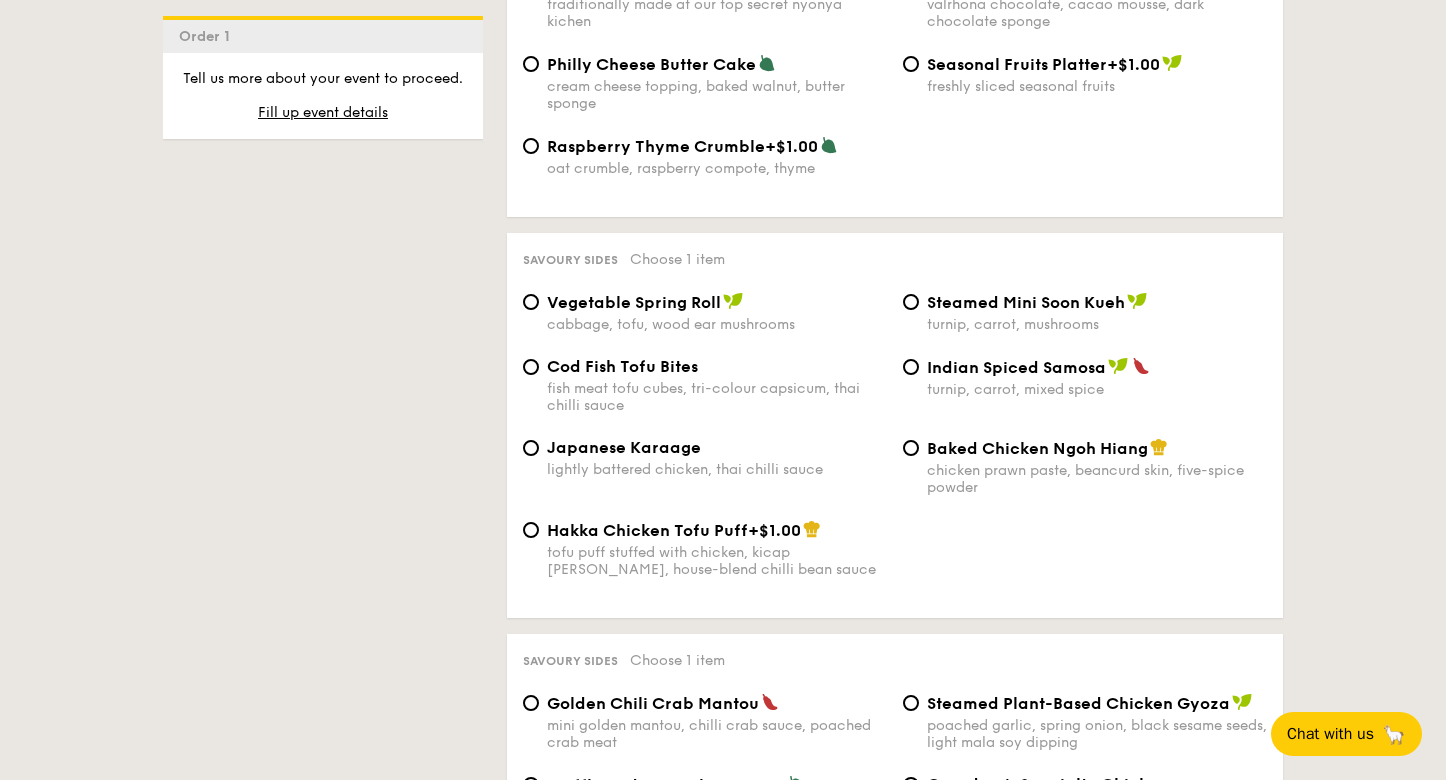 scroll, scrollTop: 3287, scrollLeft: 0, axis: vertical 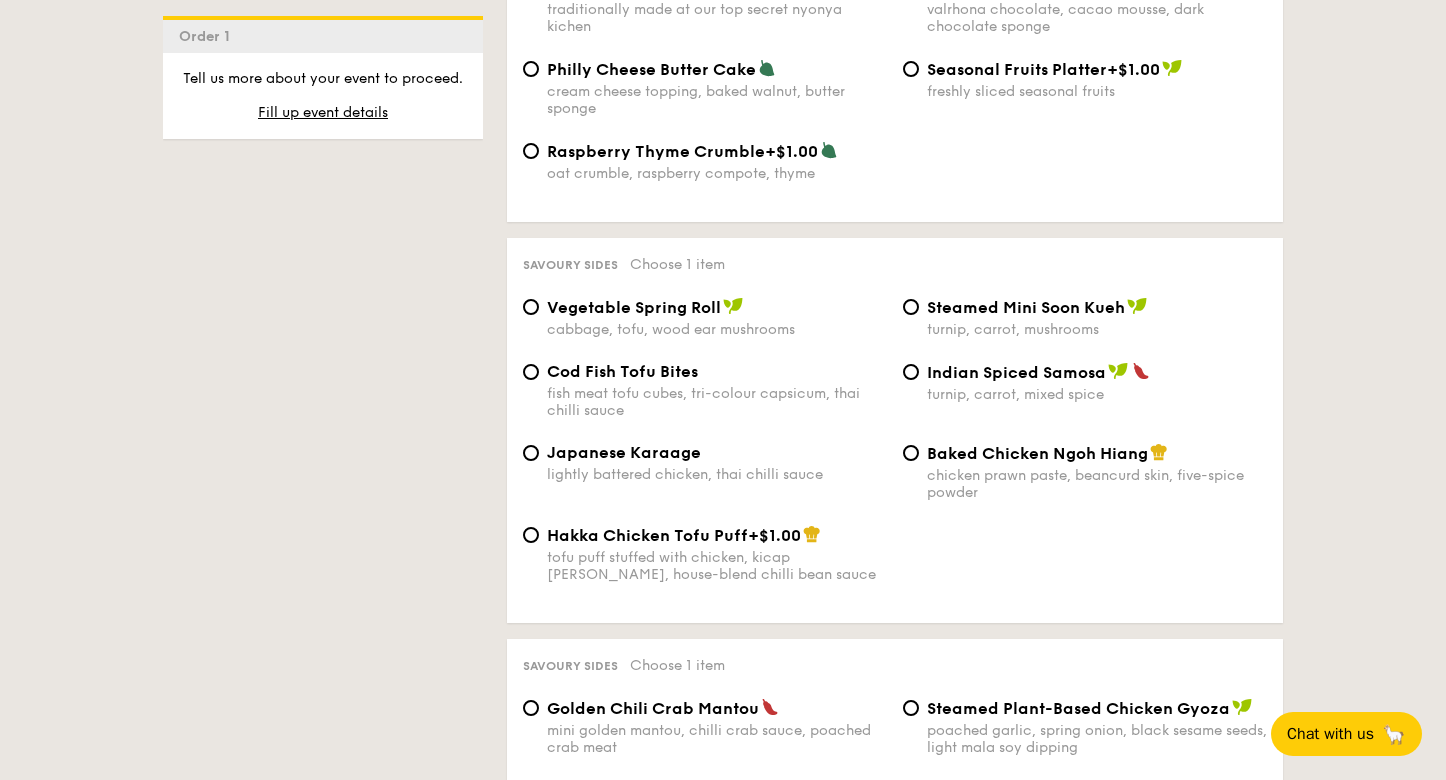 click on "Japanese Karaage lightly battered chicken, thai chilli sauce" at bounding box center (705, 473) 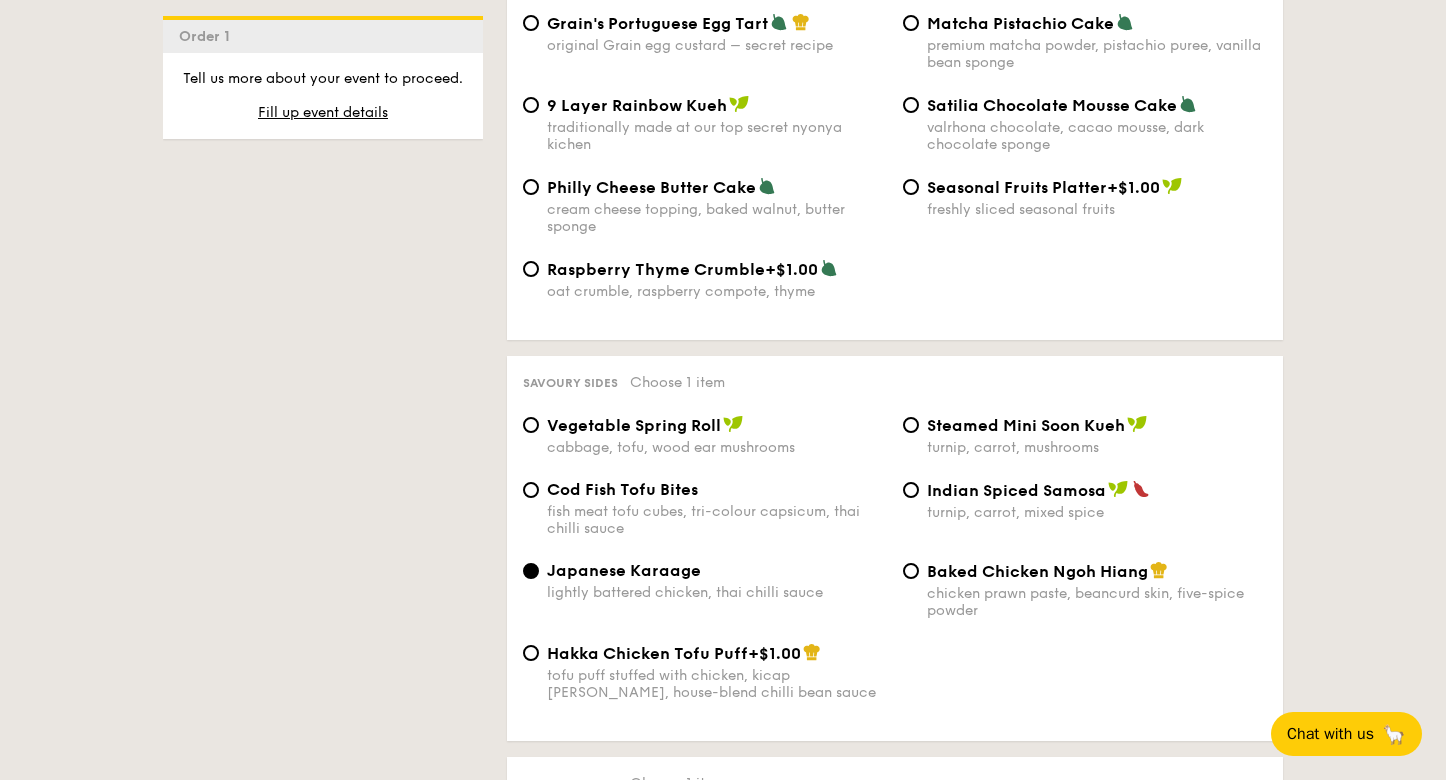scroll, scrollTop: 3170, scrollLeft: 0, axis: vertical 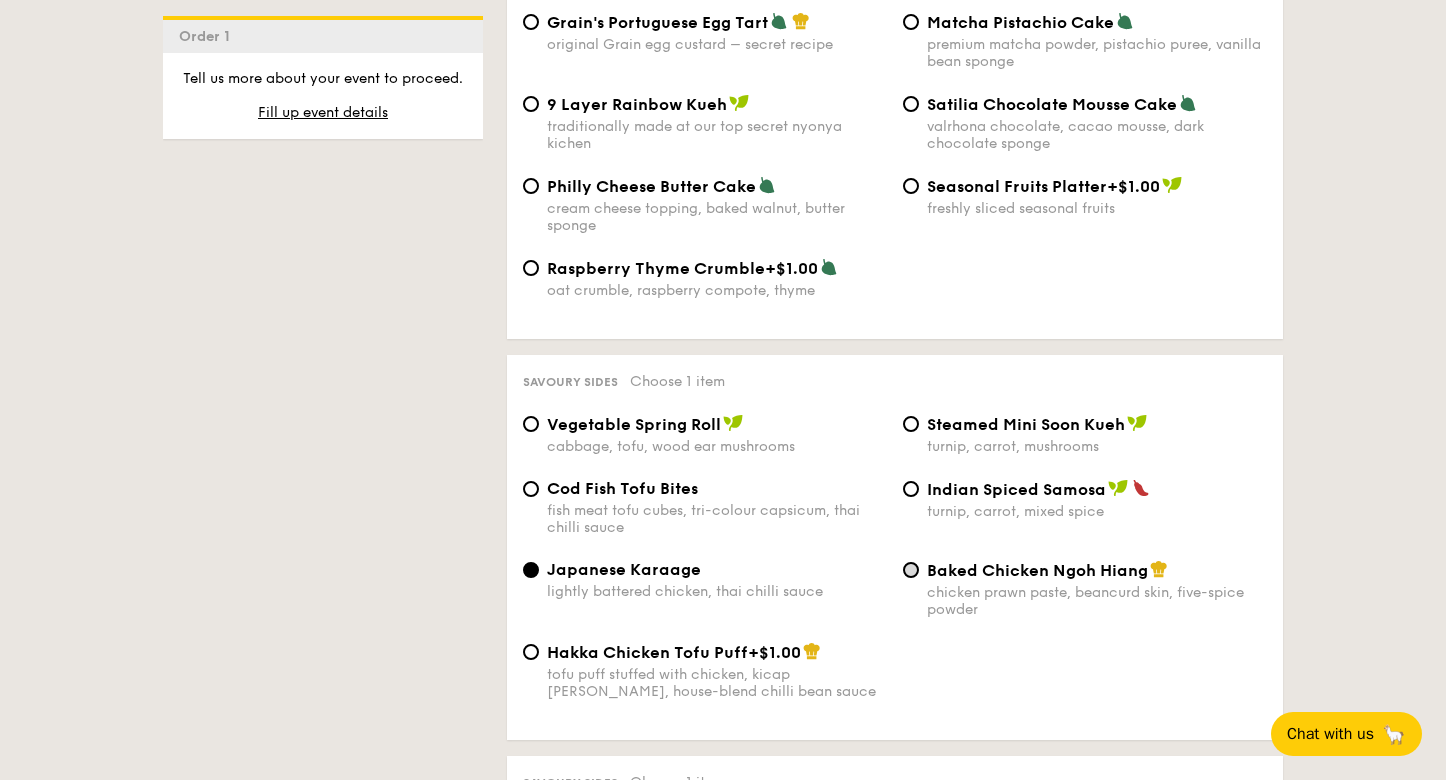 click on "Baked Chicken Ngoh Hiang chicken prawn paste, beancurd skin, five-spice powder" at bounding box center (911, 570) 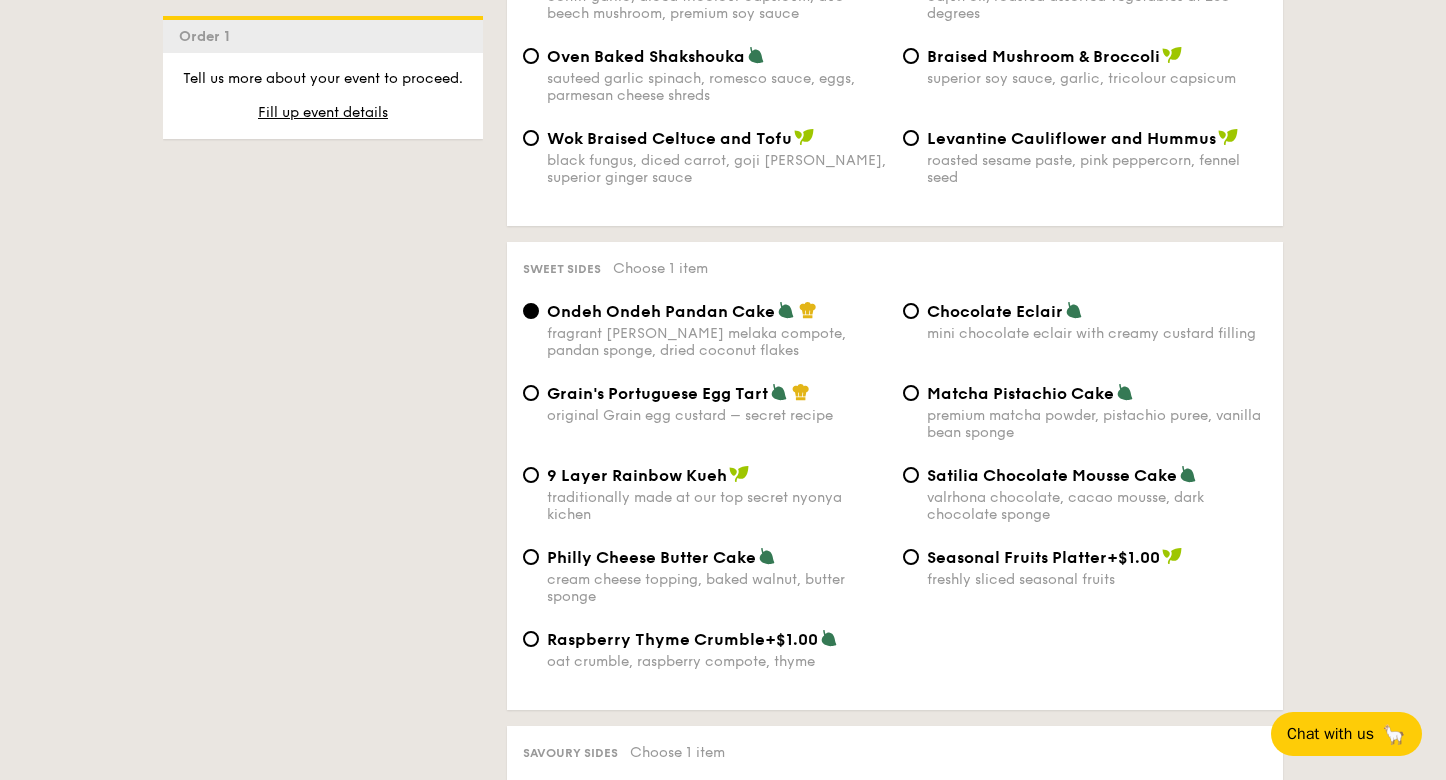 scroll, scrollTop: 2799, scrollLeft: 0, axis: vertical 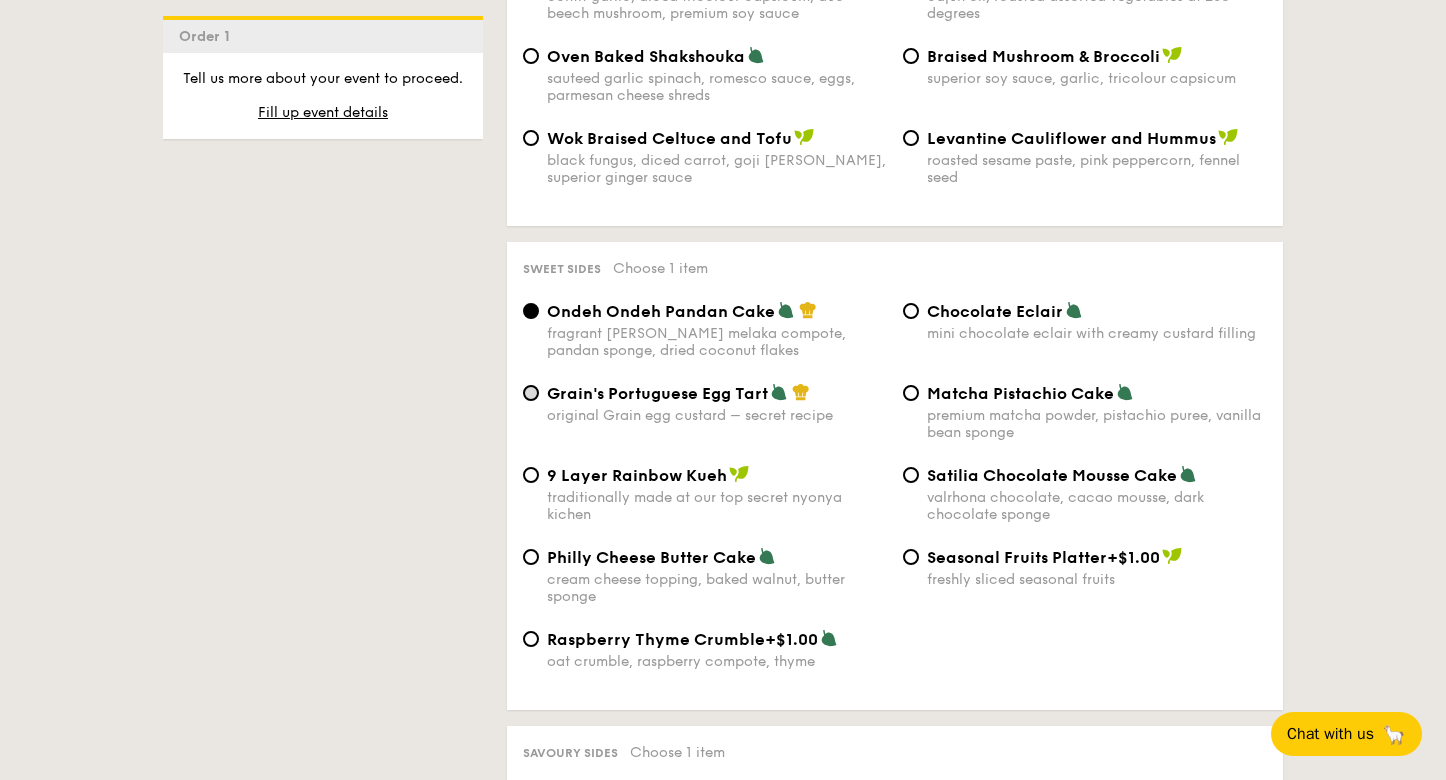 click on "Grain's Portuguese Egg Tart original Grain egg custard – secret recipe" at bounding box center (531, 393) 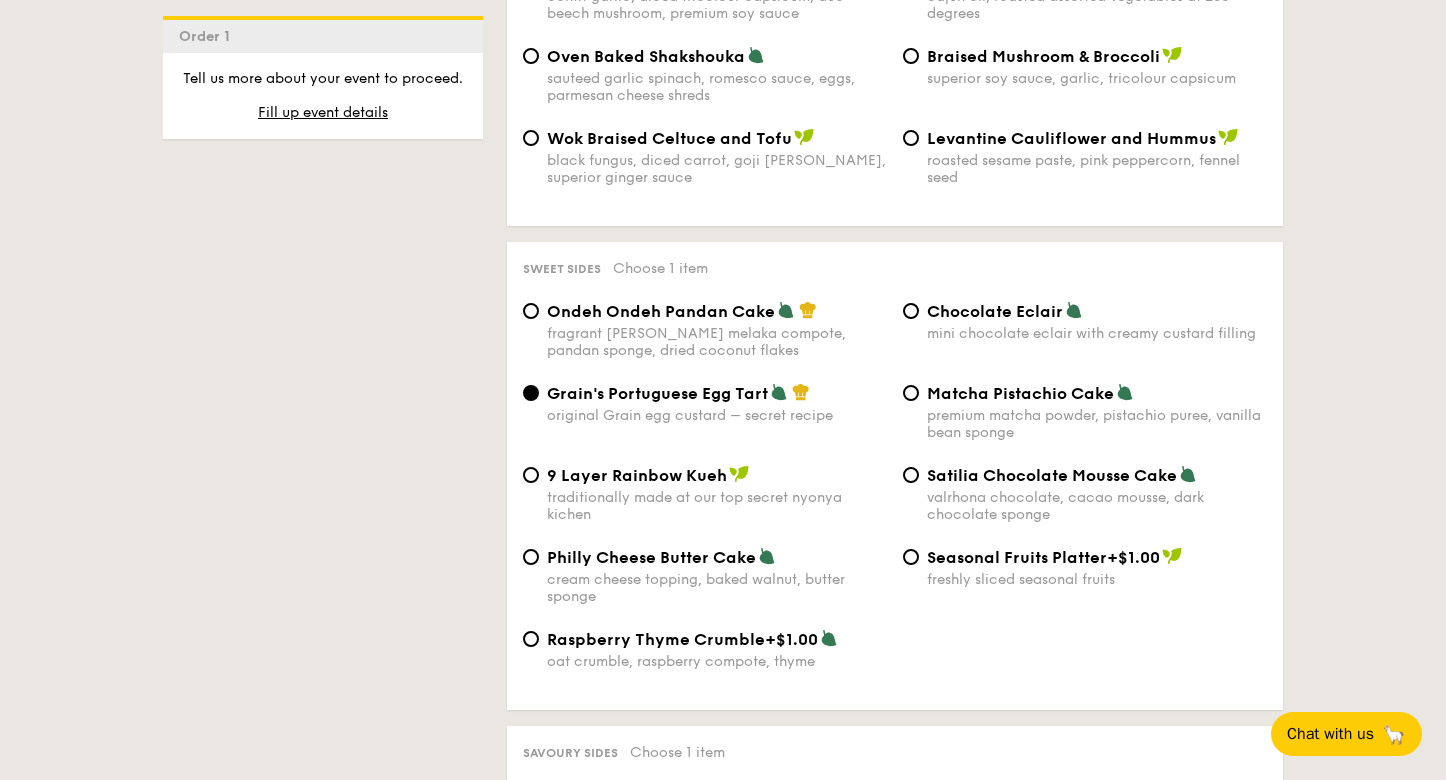 click on "Ondeh Ondeh Pandan Cake fragrant [PERSON_NAME] melaka compote, pandan sponge, dried coconut flakes" at bounding box center (705, 330) 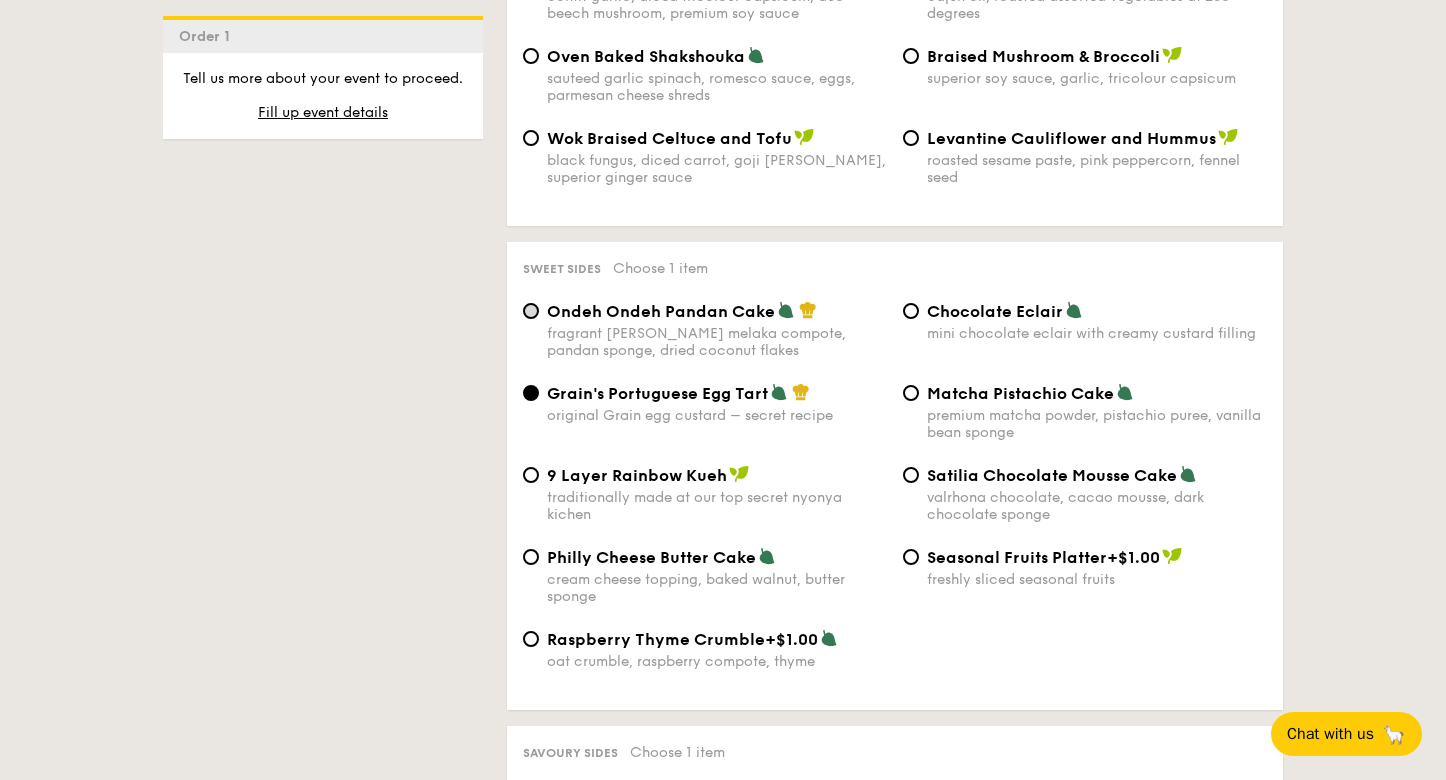 click on "Ondeh Ondeh Pandan Cake fragrant [PERSON_NAME] melaka compote, pandan sponge, dried coconut flakes" at bounding box center (531, 311) 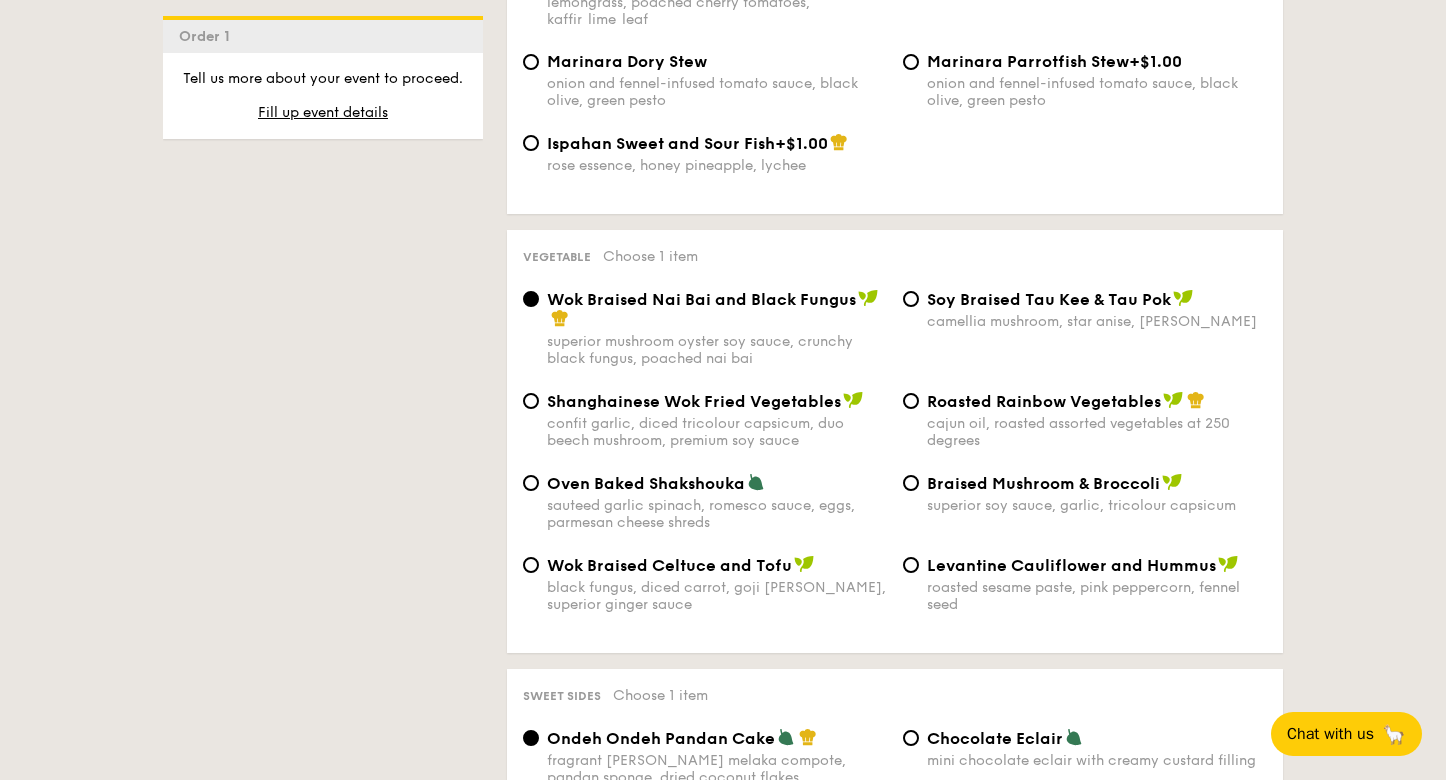 scroll, scrollTop: 2372, scrollLeft: 0, axis: vertical 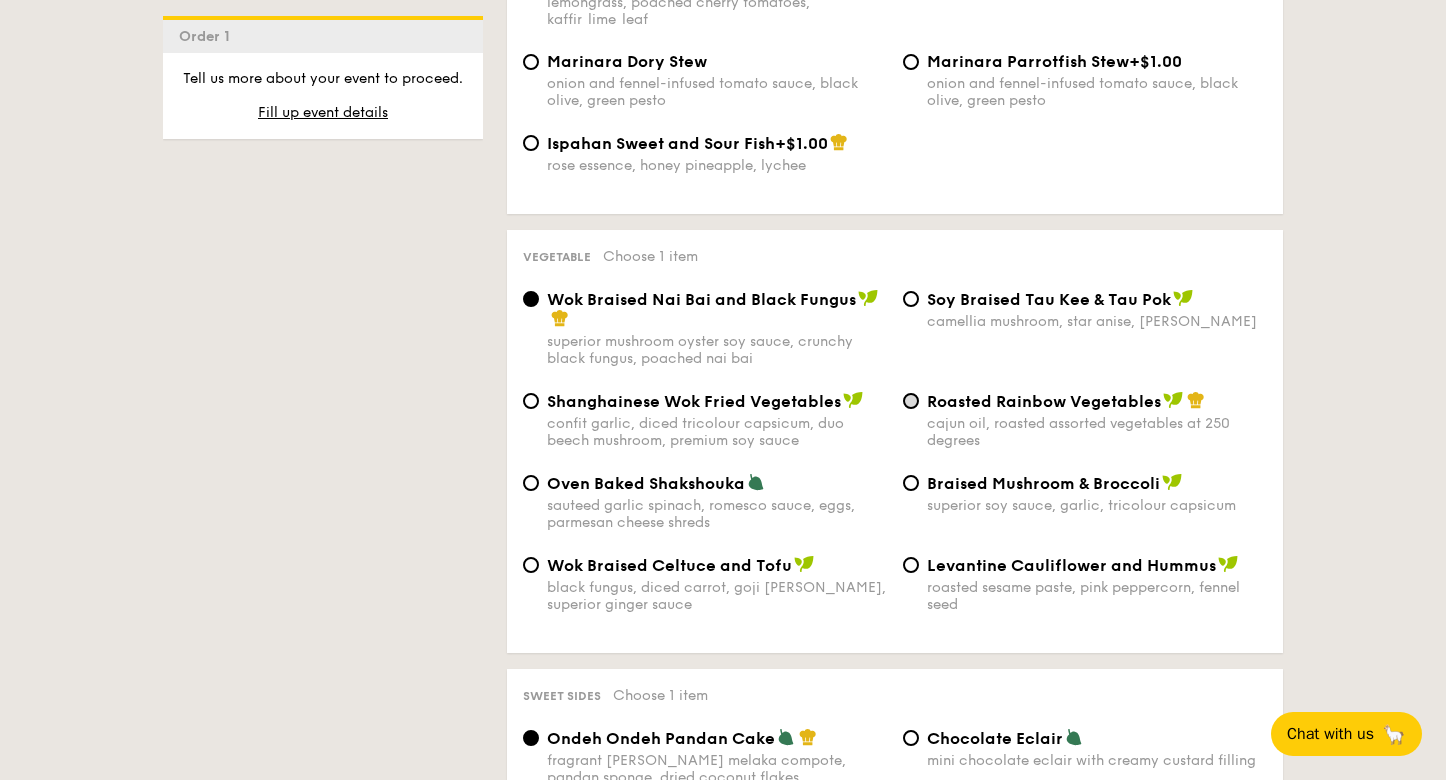 click on "Roasted Rainbow Vegetables cajun oil, roasted assorted vegetables at 250 degrees" at bounding box center [911, 401] 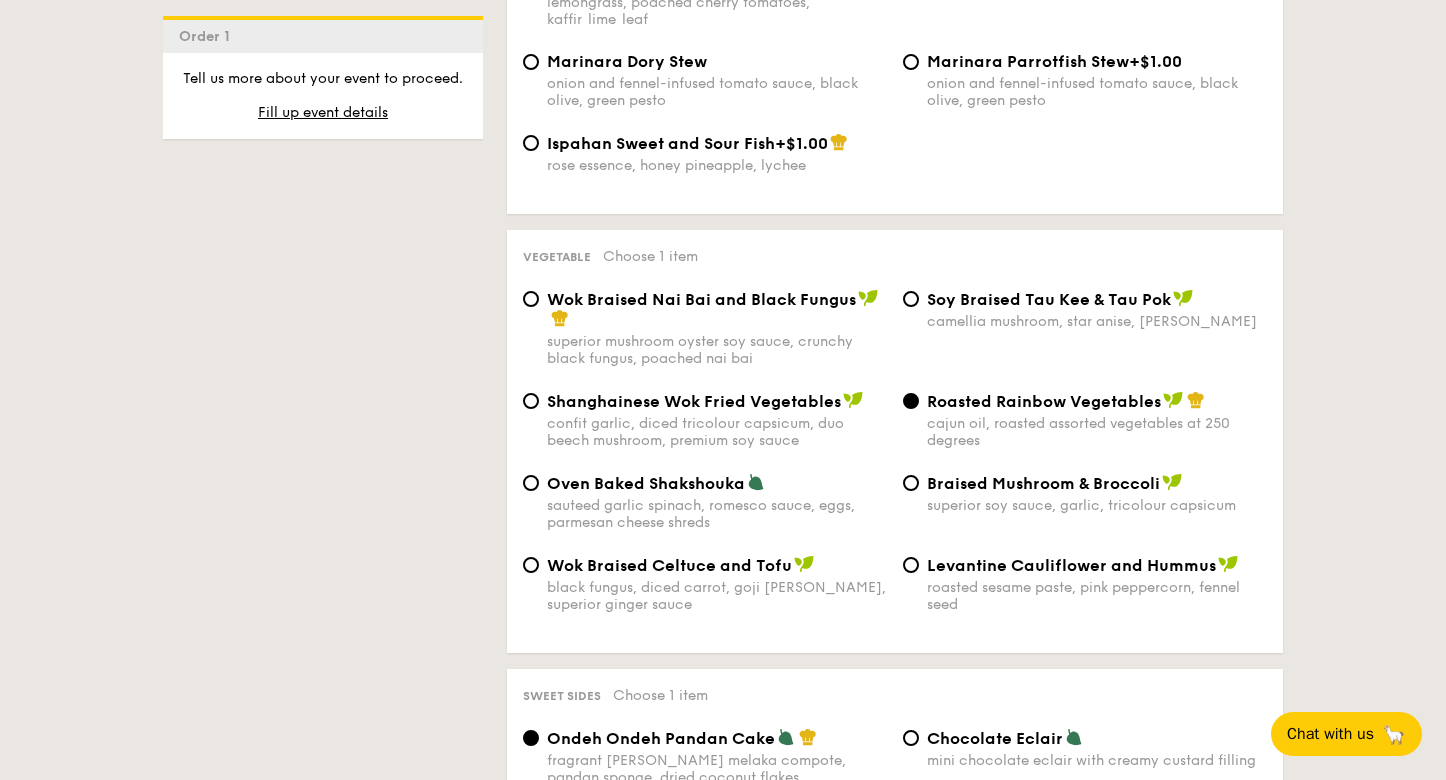 click on "Levantine Cauliflower and Hummus roasted sesame paste, pink peppercorn, fennel seed" at bounding box center (1085, 584) 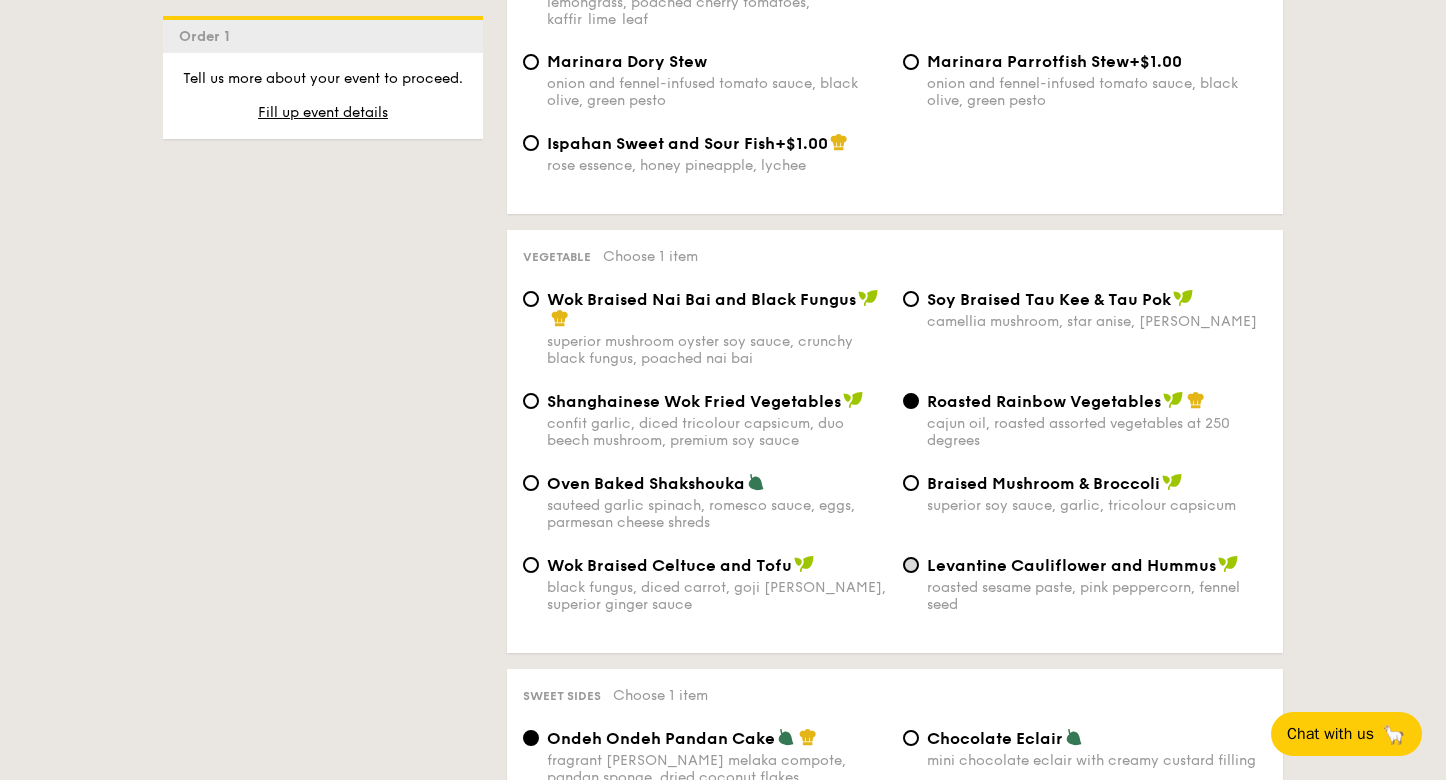 click on "Levantine Cauliflower and Hummus roasted sesame paste, pink peppercorn, fennel seed" at bounding box center (911, 565) 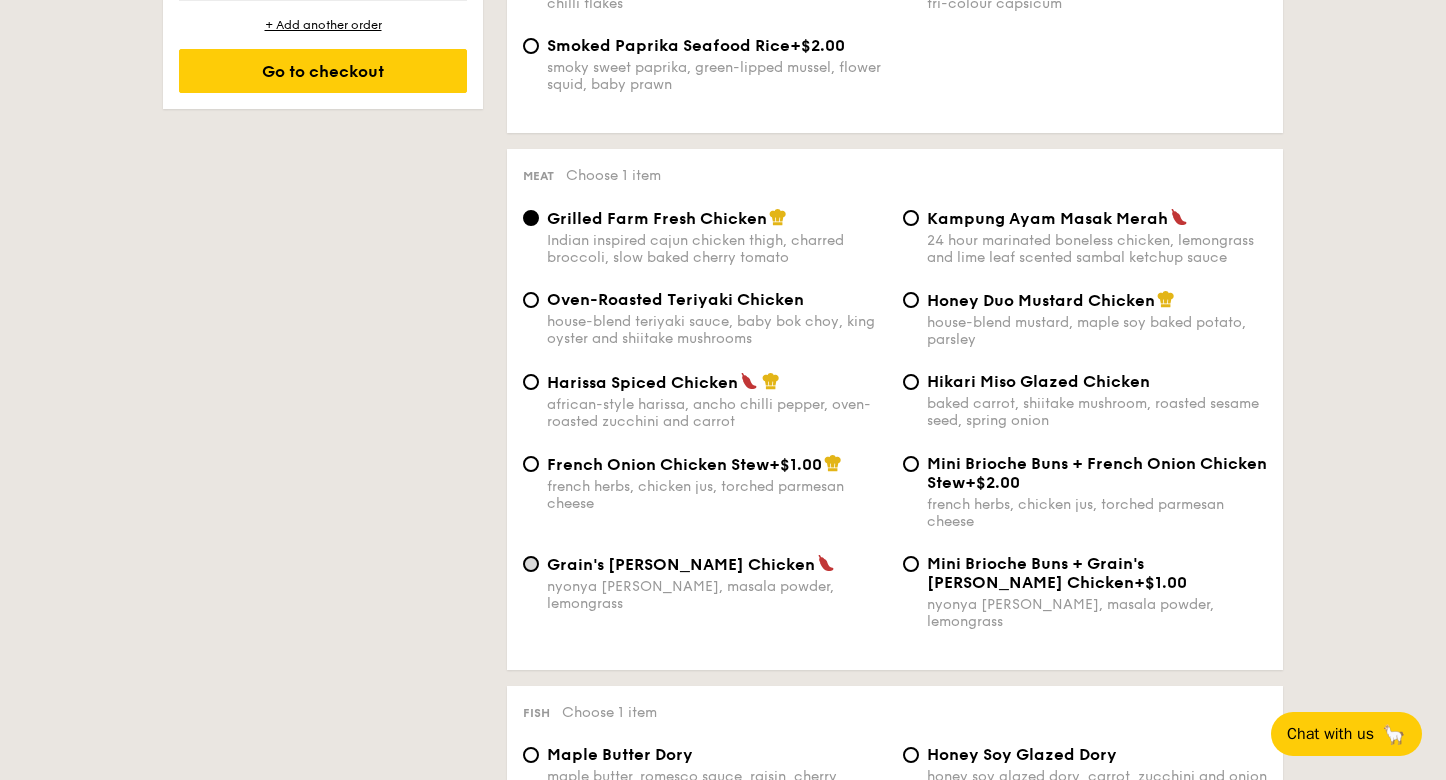 scroll, scrollTop: 1352, scrollLeft: 0, axis: vertical 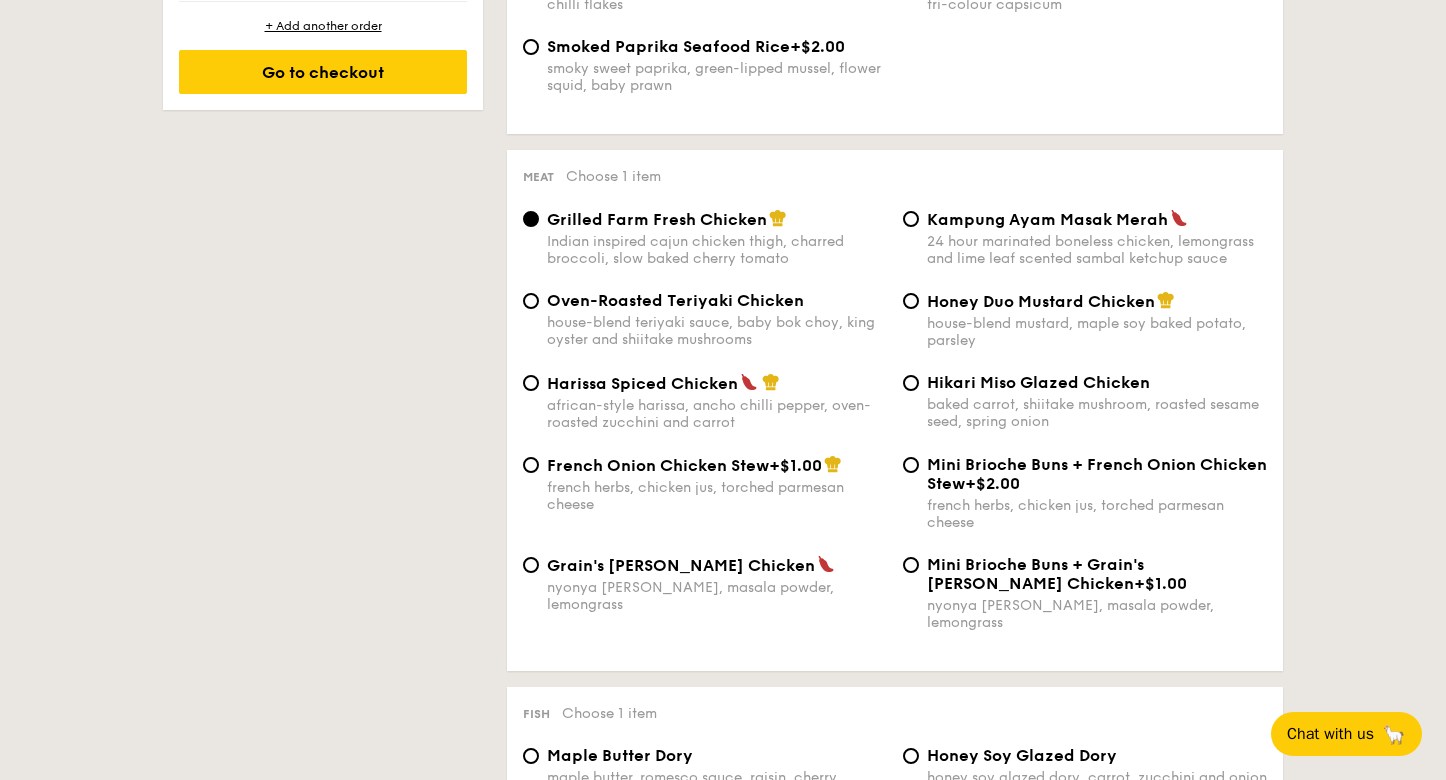 click on "Kampung Ayam Masak Merah 24 hour marinated boneless chicken, lemongrass and lime leaf scented sambal ketchup sauce" at bounding box center (1085, 238) 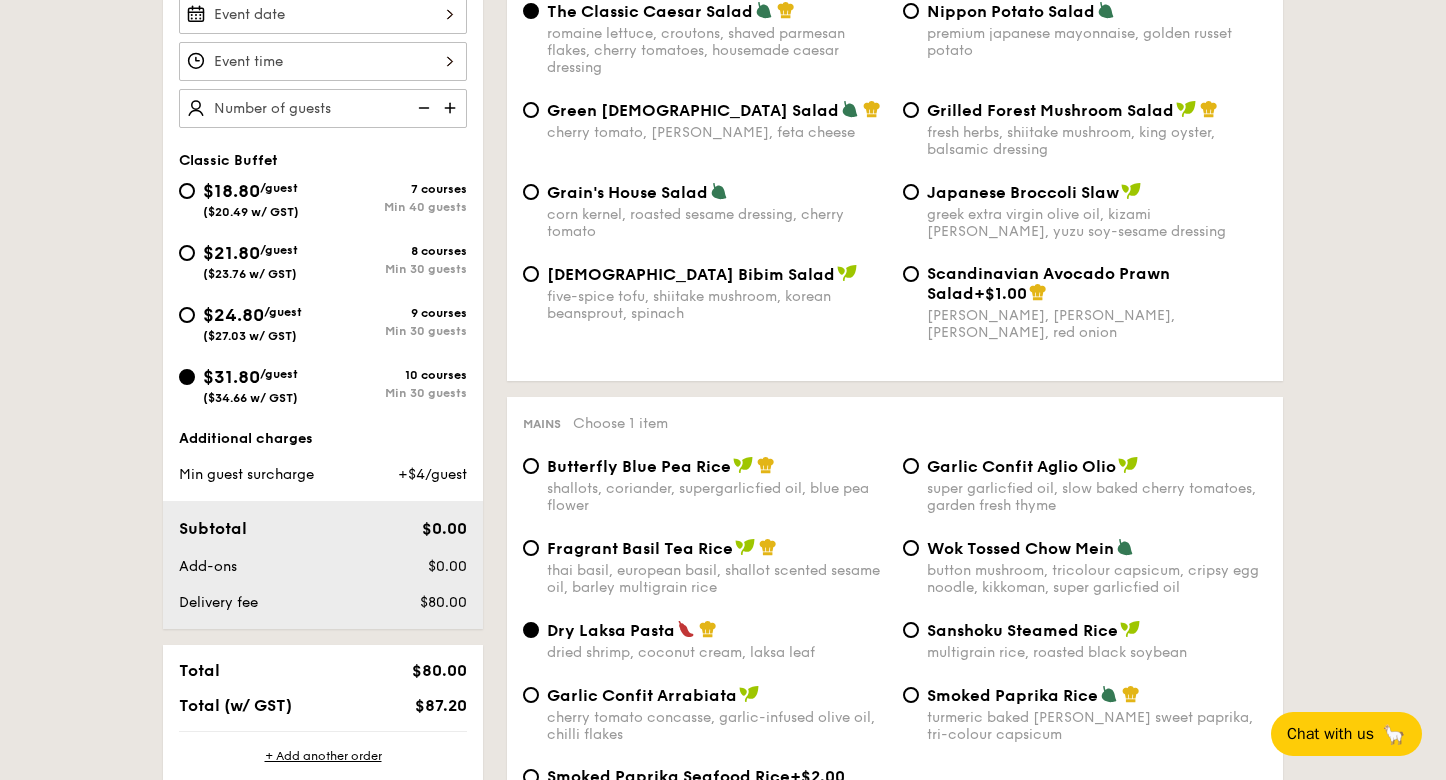 scroll, scrollTop: 626, scrollLeft: 0, axis: vertical 